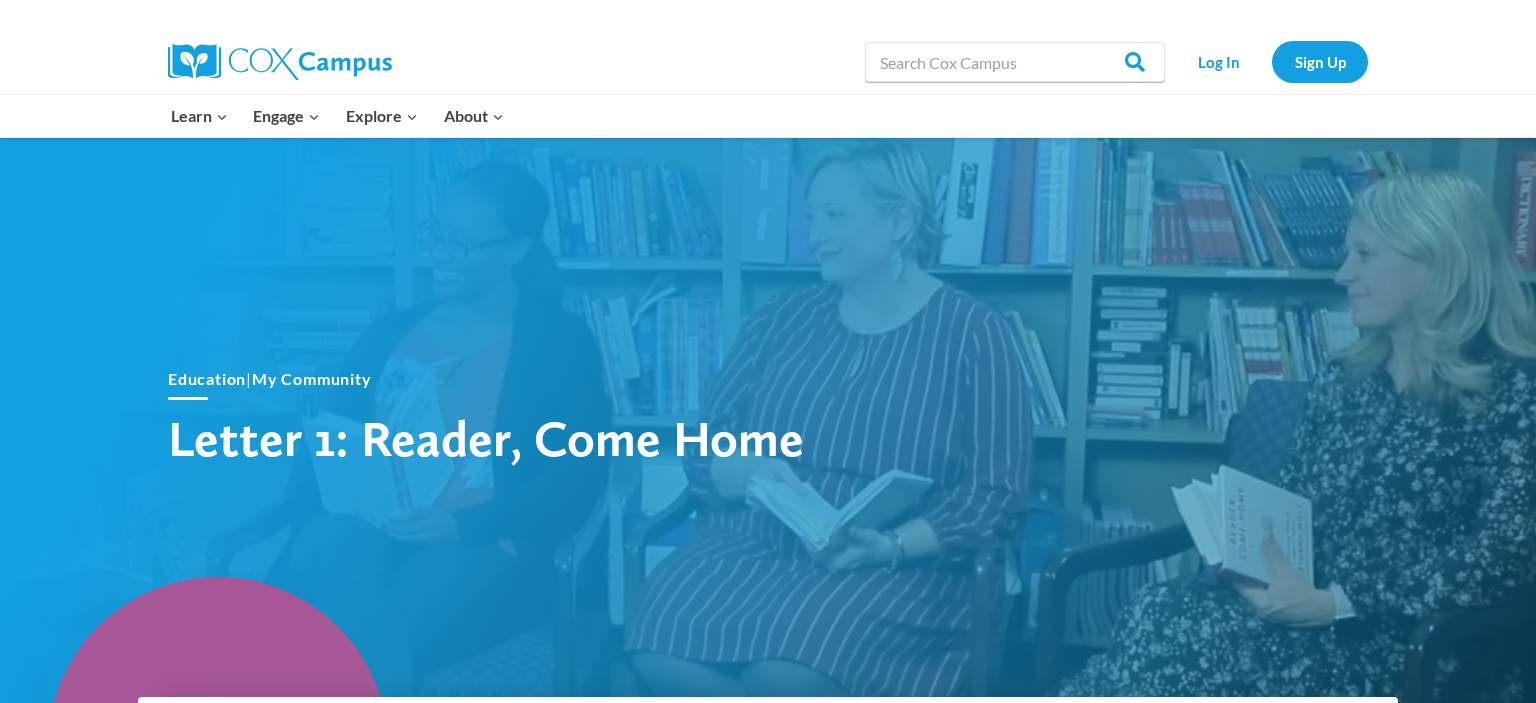 scroll, scrollTop: 563, scrollLeft: 0, axis: vertical 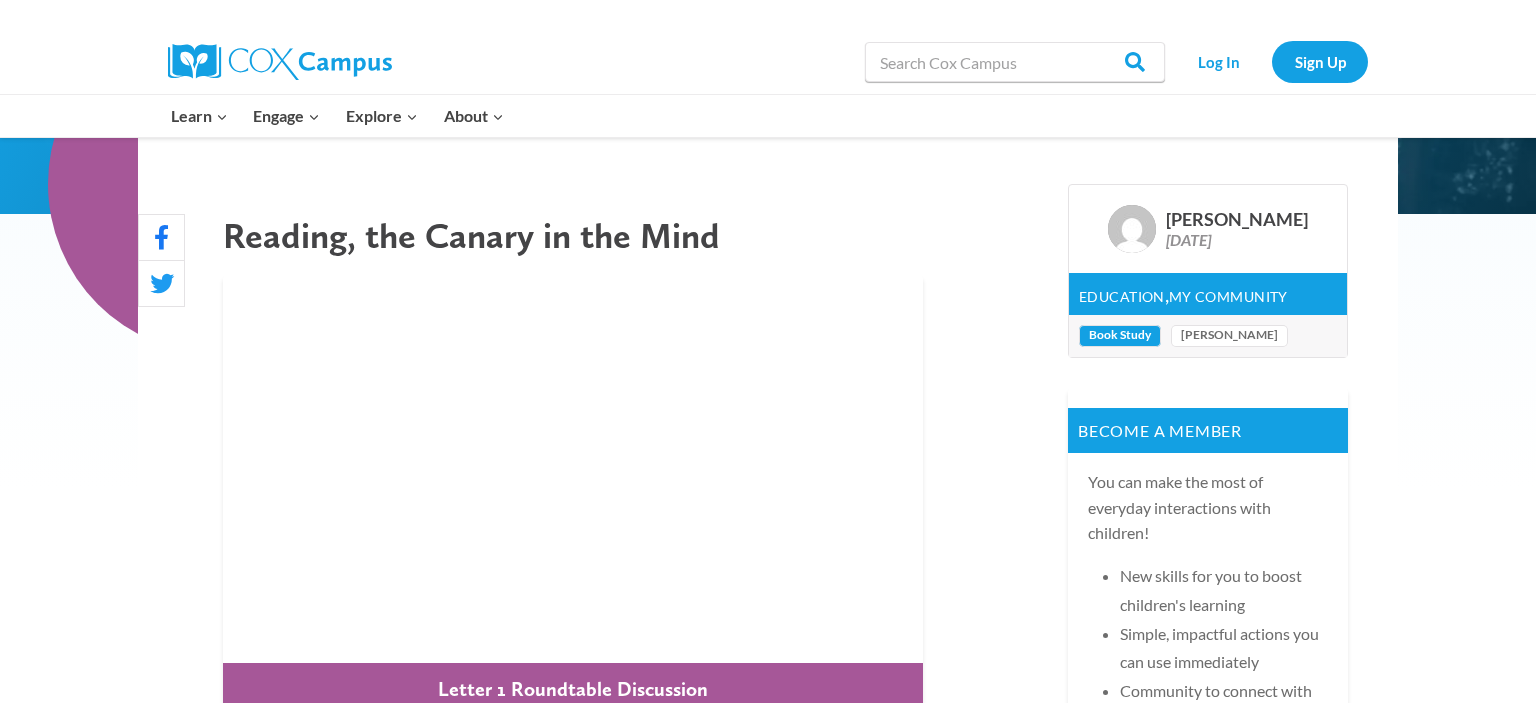 click on "Book Study" at bounding box center (1120, 336) 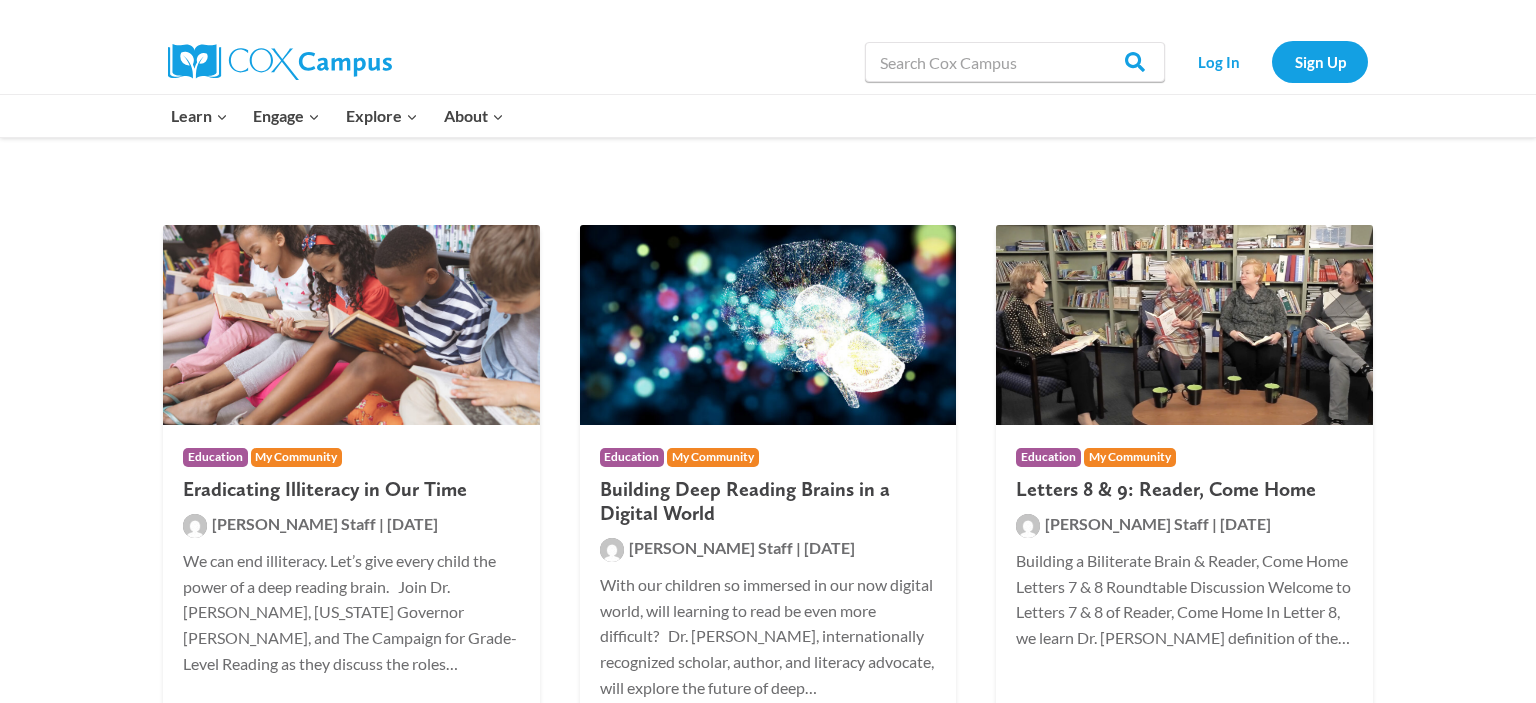 scroll, scrollTop: 282, scrollLeft: 0, axis: vertical 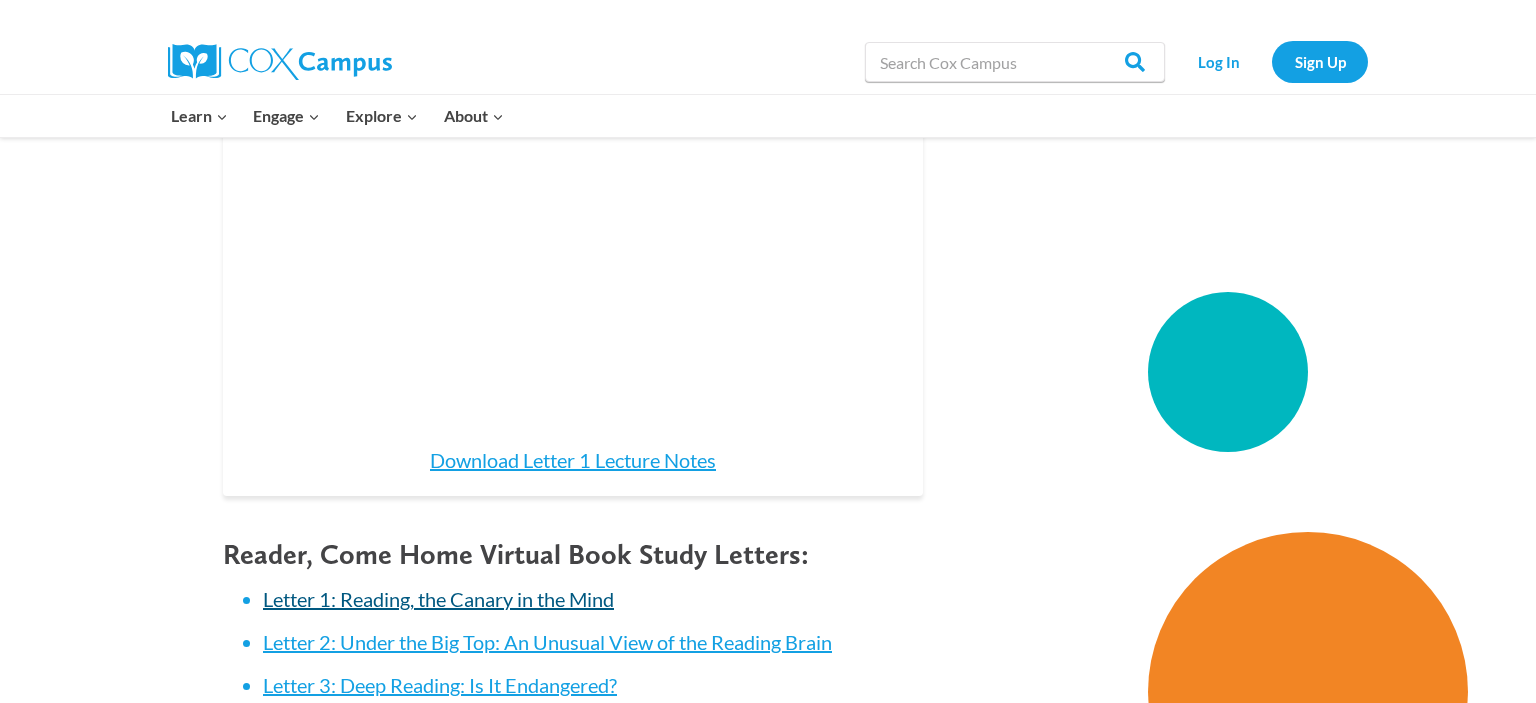 click on "Letter 1: Reading, the Canary in the Mind" at bounding box center (438, 599) 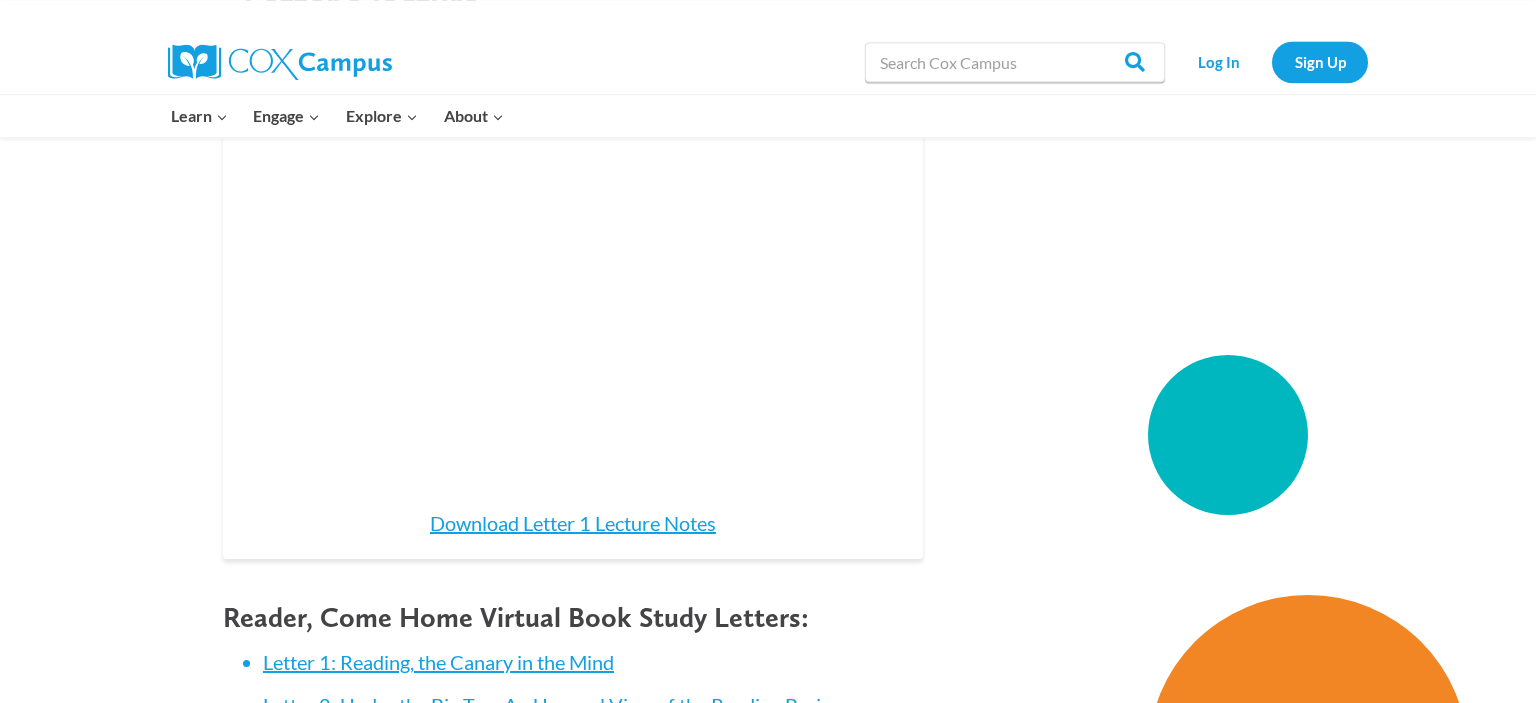 scroll, scrollTop: 1971, scrollLeft: 0, axis: vertical 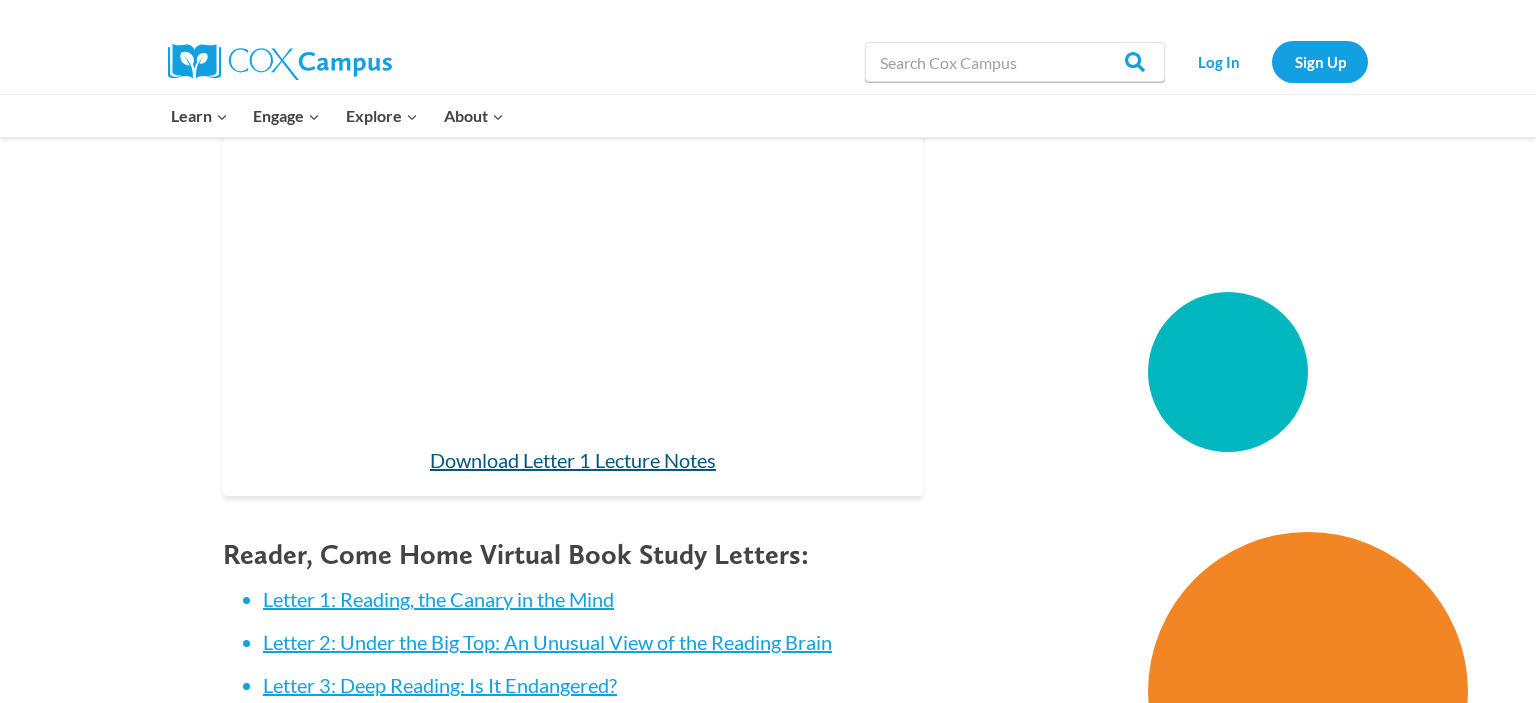 click on "Download Letter 1 Lecture Notes" at bounding box center [573, 460] 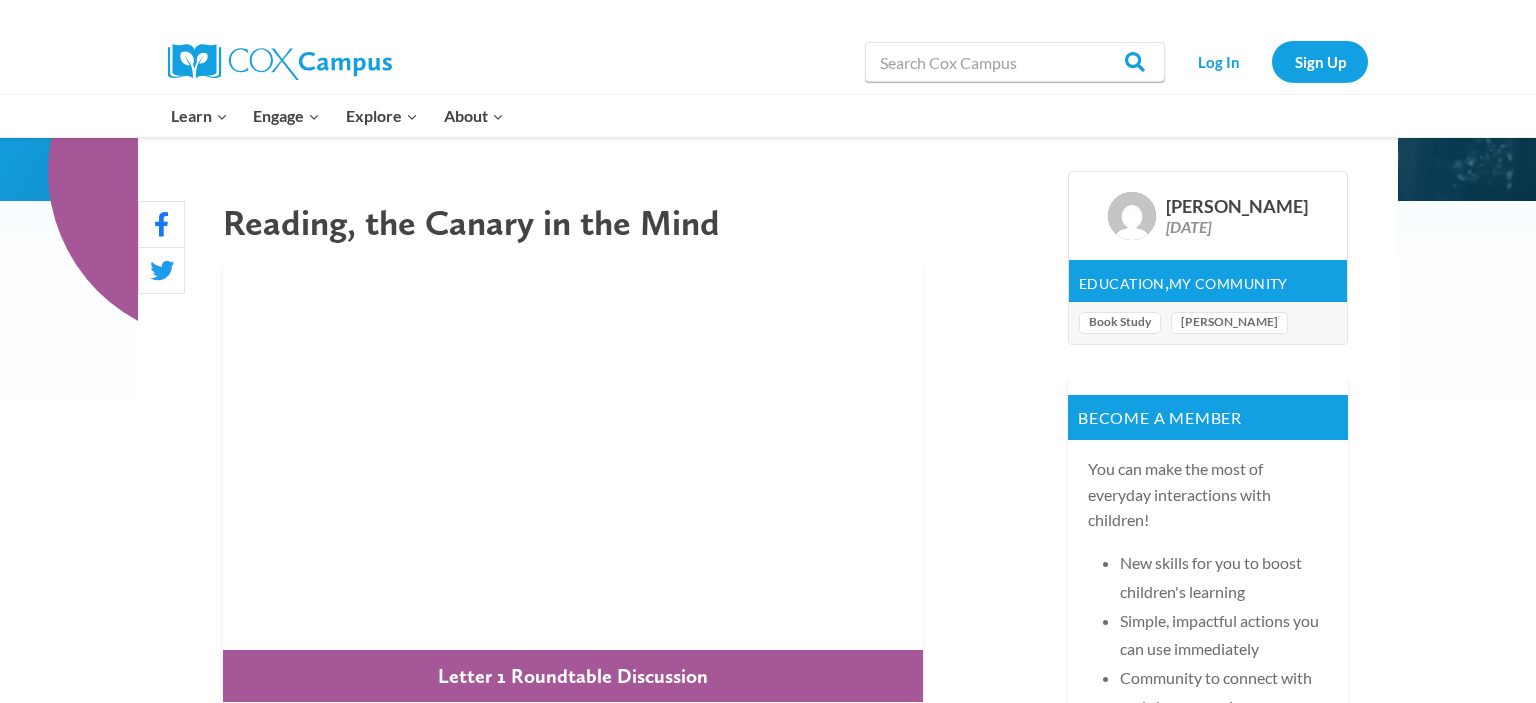 scroll, scrollTop: 563, scrollLeft: 0, axis: vertical 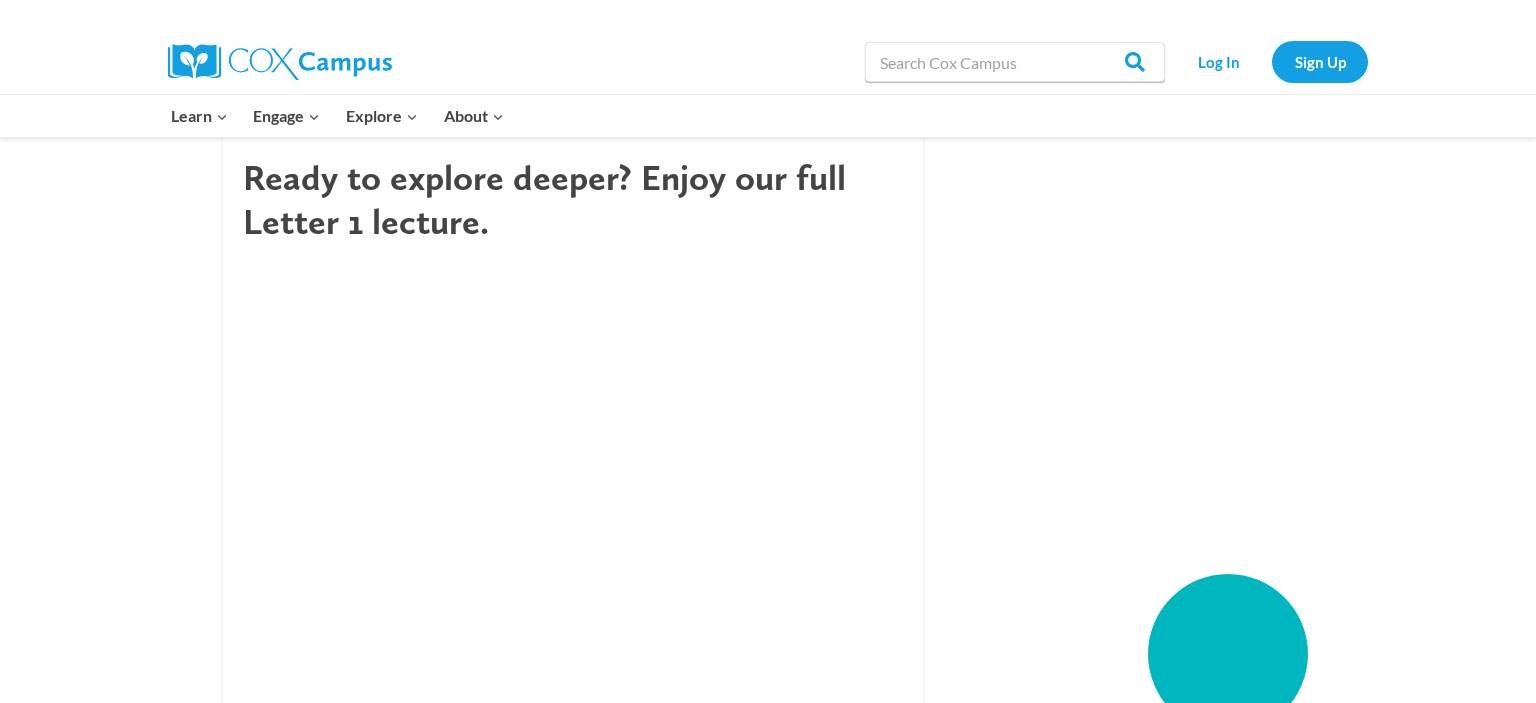 click on "Reading, the Canary in the Mind
Letter 1 Roundtable Discussion
Welcome to Letter 1 of Reader, Come Home
Dr. Wolf shares why it is of “utmost importance to be informed by the growing knowledge on the impact of different media if we are to prepare all our children, wherever they live, to read deeply and well, in whatever medium.”
For the virtual book study, read Letter 1 of Reader, Come Home, watch the roundtable discussion video, and answer the following discussion questions.
What changes have you noticed in yourself and your own reading over recent years?
In anticipation of the Letters to come, what will your focus be as you read?
Ready to explore deeper? Enjoy our full Letter 1 lecture.
Download Letter 1 Lecture Notes
Reader, Come Home Virtual Book Study Letters:
Letter 1: Reading, the Canary in the Mind
Letter 2: Under the Big Top: An Unusual View of the Reading Brain" at bounding box center (768, 131) 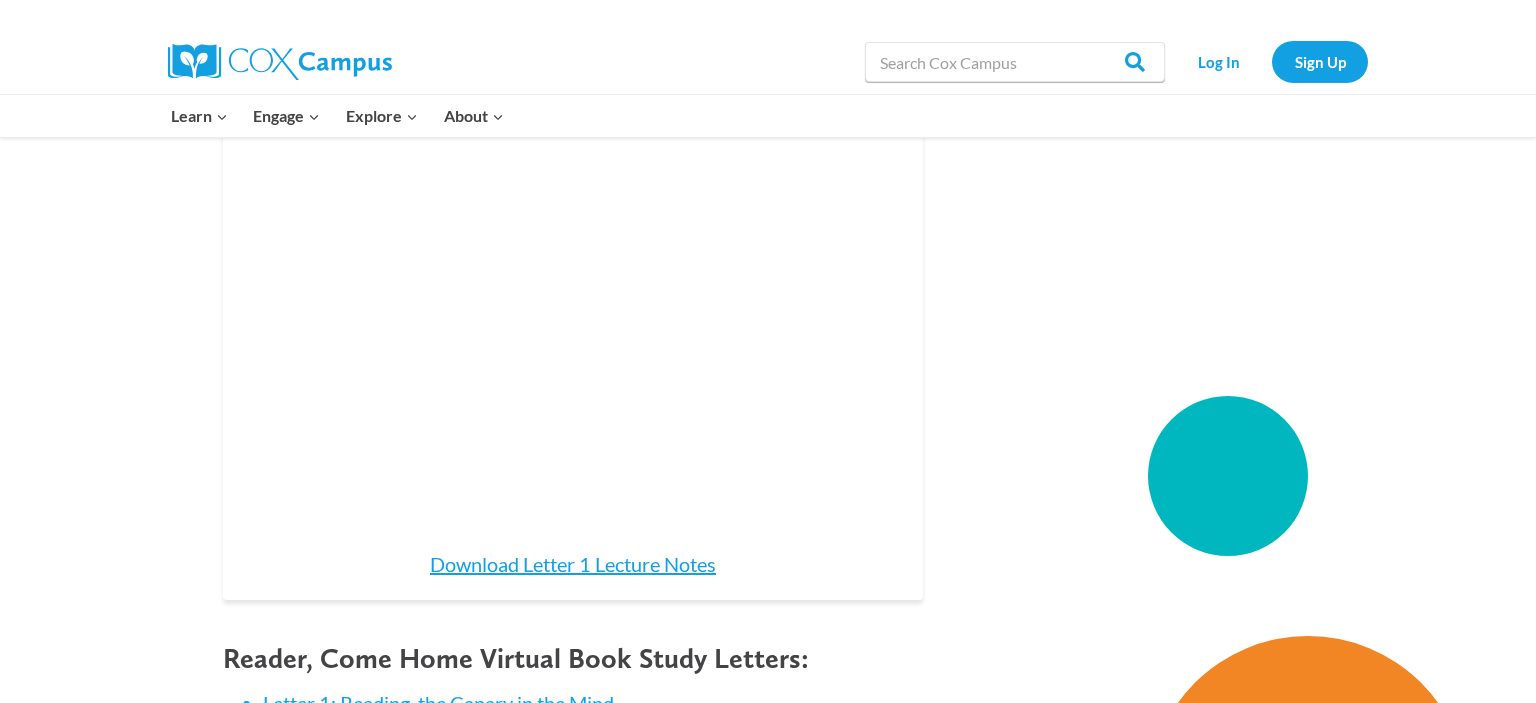 scroll, scrollTop: 1971, scrollLeft: 0, axis: vertical 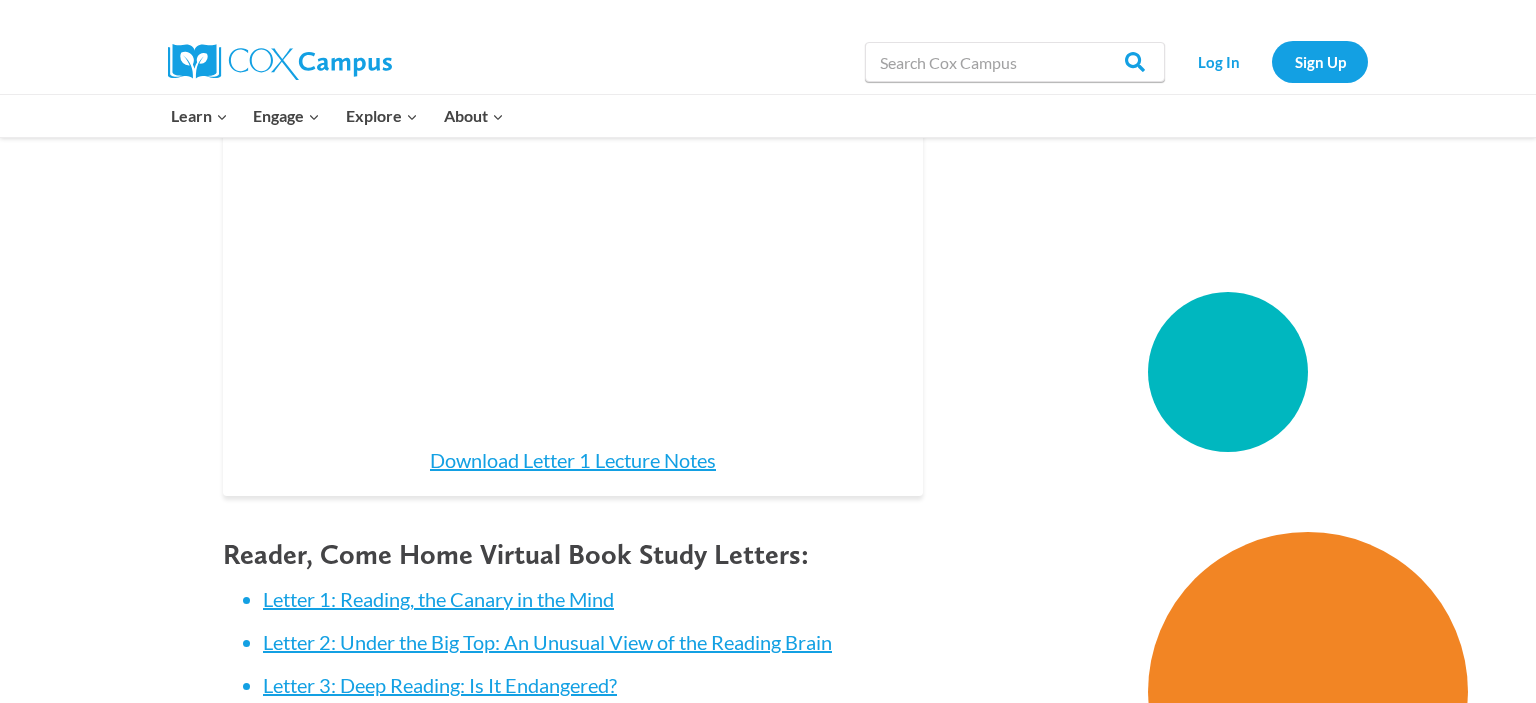 click on "Share on Facebook
Share on Twitter
Samantha Murillo
January 30, 2020
Education ,  My Community
Book Study Maryanne Wolf
Become a member
You can make the most of everyday interactions with children!
New skills for you to boost children's learning Simple, impactful actions you can use immediately Community to connect with and share experiences
Join now" at bounding box center [1208, -151] 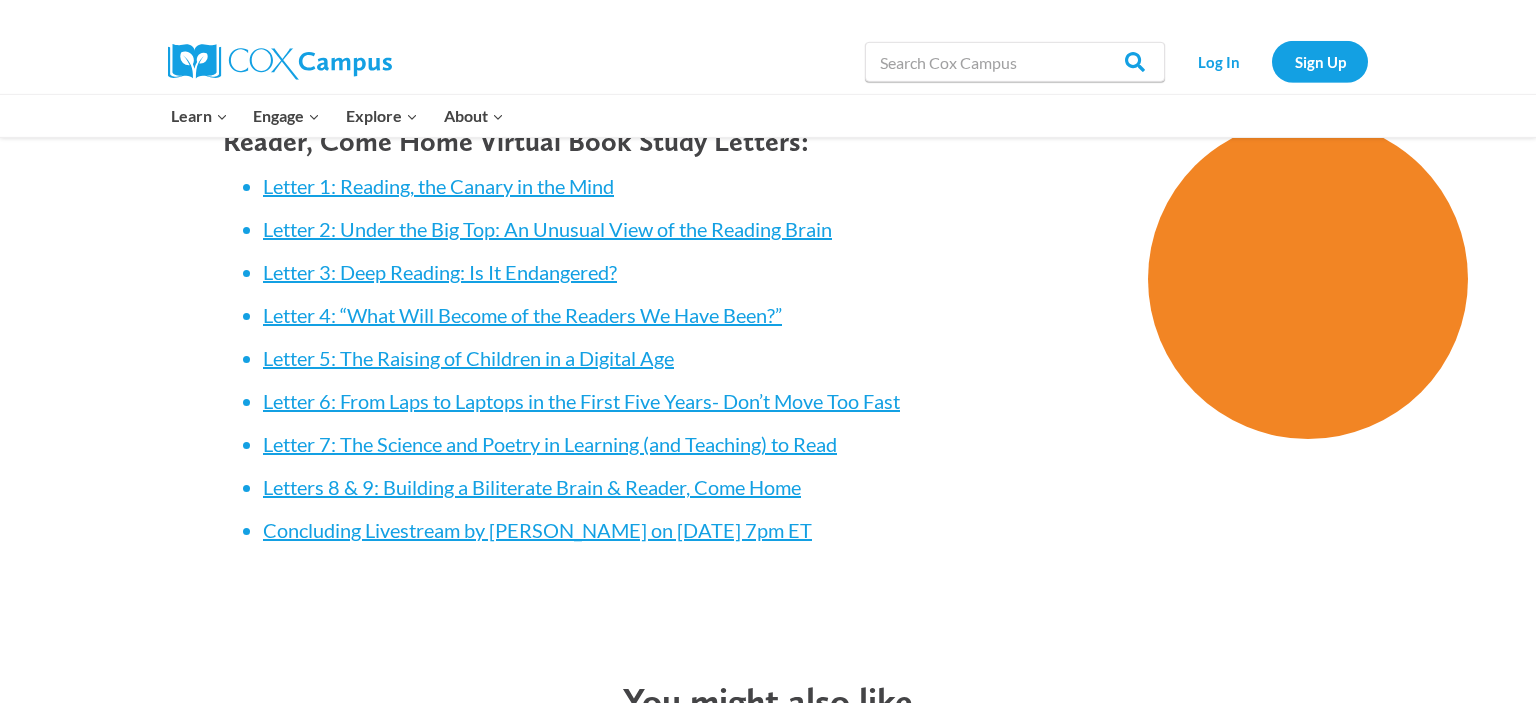 scroll, scrollTop: 2252, scrollLeft: 0, axis: vertical 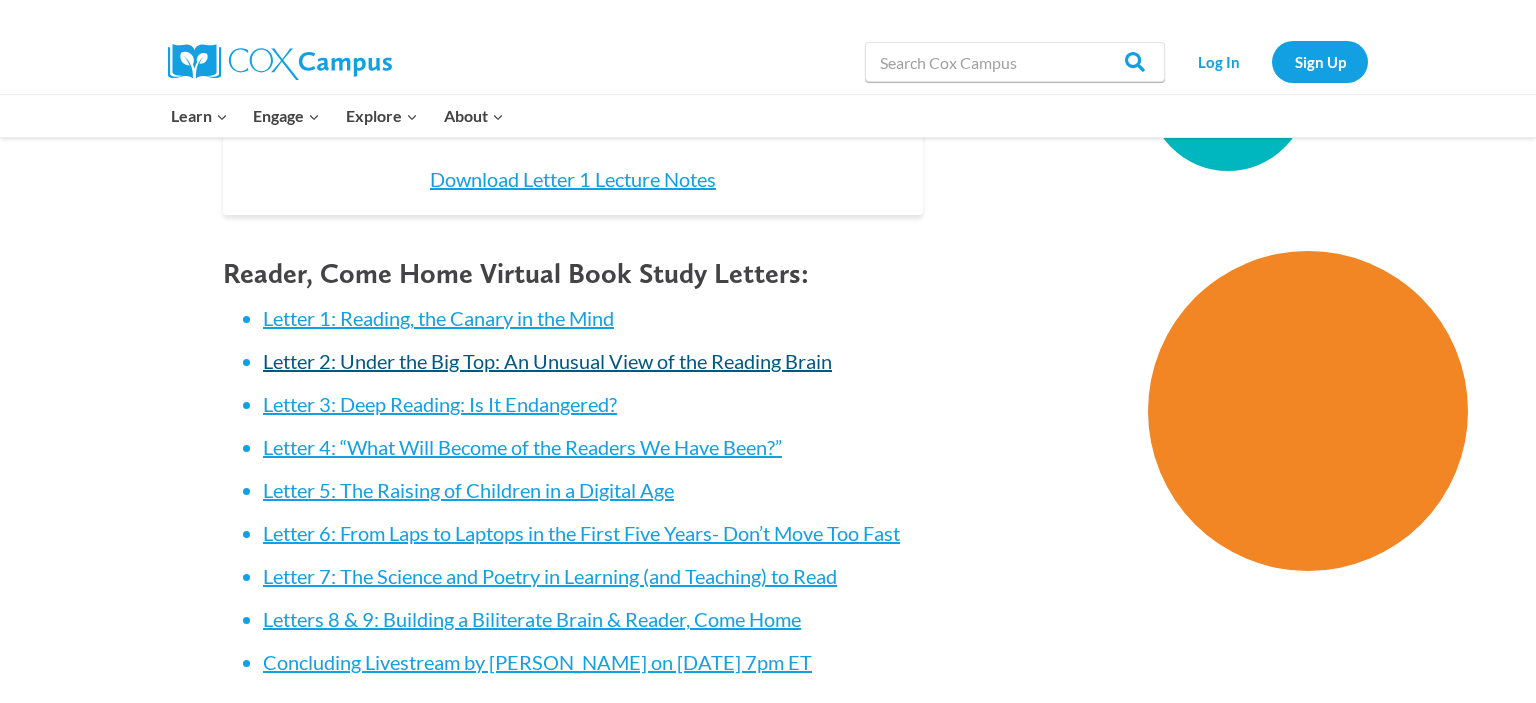 click on "Letter 2: Under the Big Top: An Unusual View of the Reading Brain" at bounding box center (547, 361) 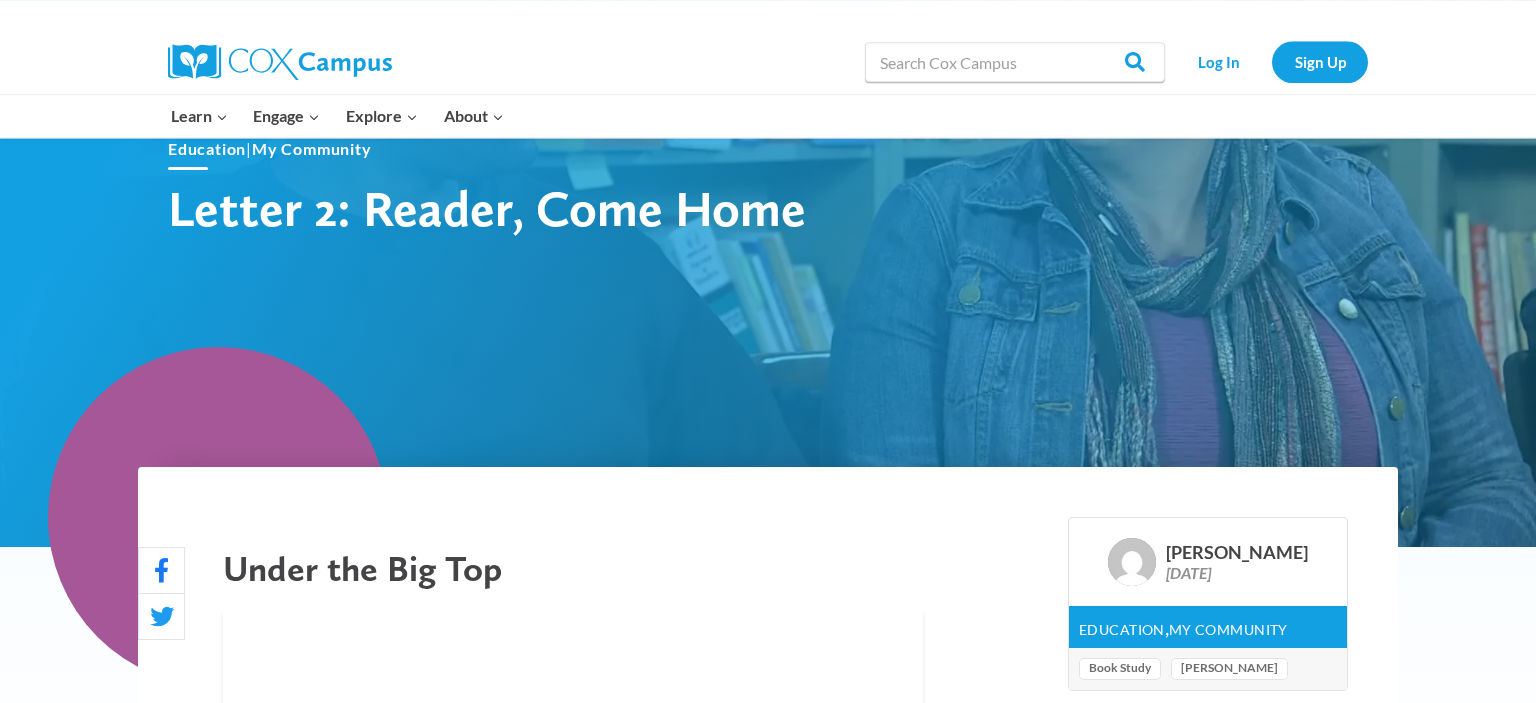 scroll, scrollTop: 563, scrollLeft: 0, axis: vertical 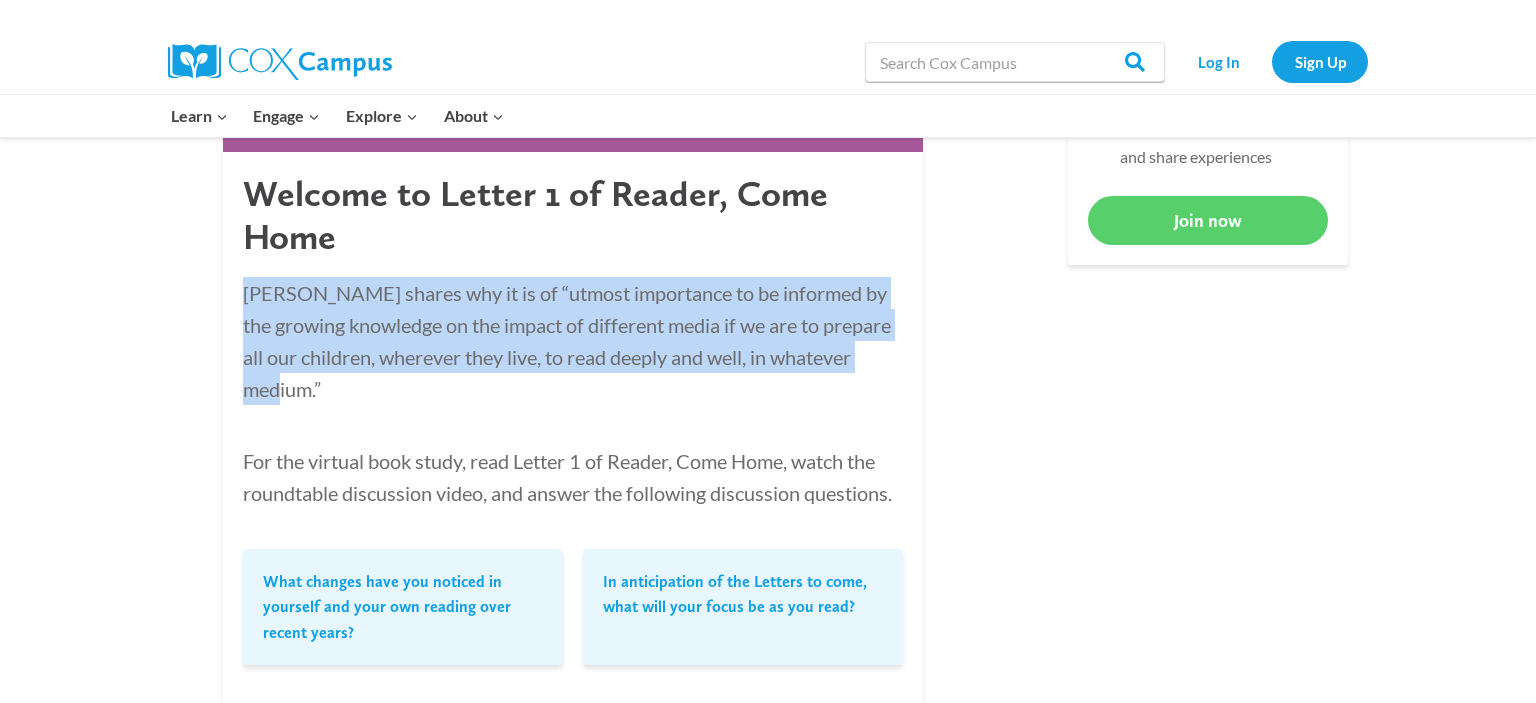 drag, startPoint x: 352, startPoint y: 402, endPoint x: 226, endPoint y: 295, distance: 165.30275 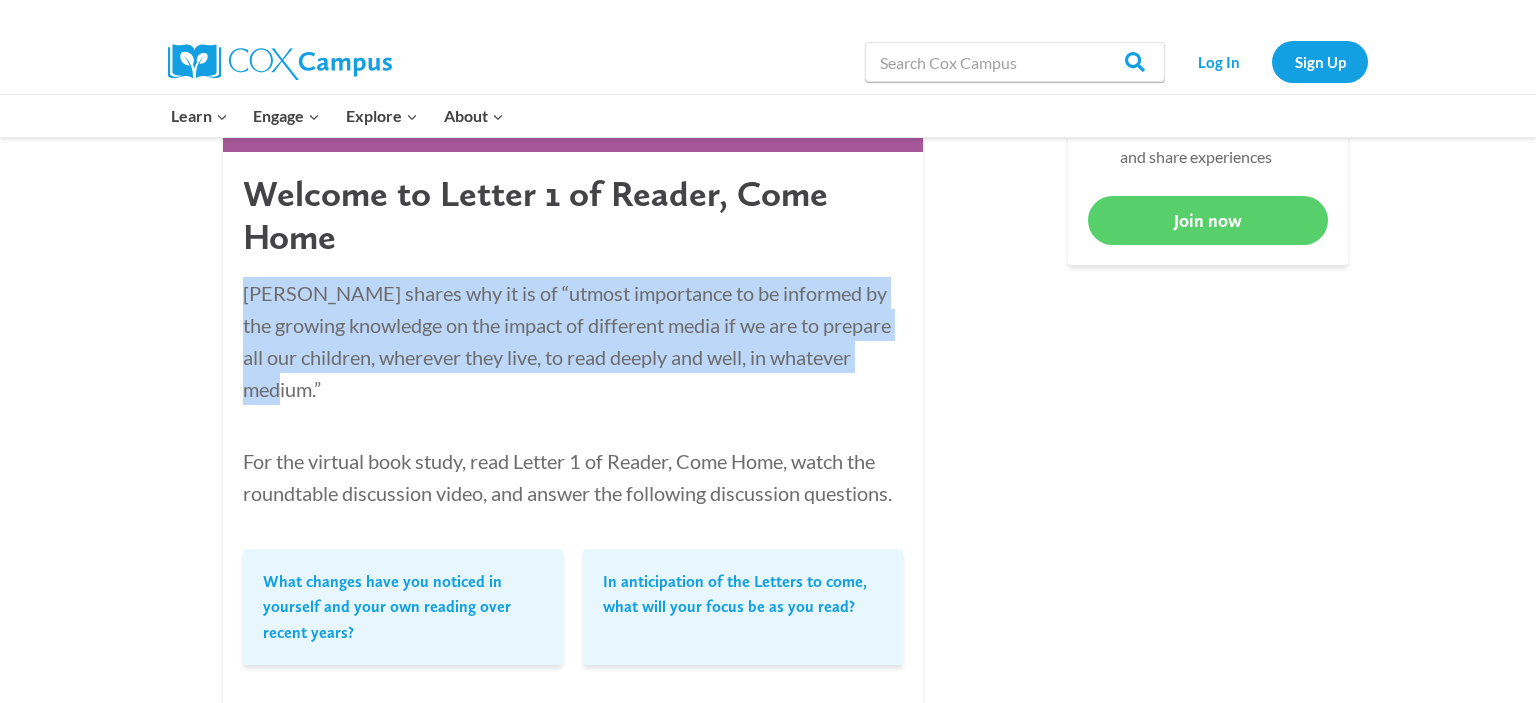 click on "Welcome to Letter 1 of Reader, Come Home
Dr. Wolf shares why it is of “utmost importance to be informed by the growing knowledge on the impact of different media if we are to prepare all our children, wherever they live, to read deeply and well, in whatever medium.”
For the virtual book study, read Letter 1 of Reader, Come Home, watch the roundtable discussion video, and answer the following discussion questions.
What changes have you noticed in yourself and your own reading over recent years?
In anticipation of the Letters to come, what will your focus be as you read?
Ready to explore deeper? Enjoy our full Letter 1 lecture." at bounding box center [573, 494] 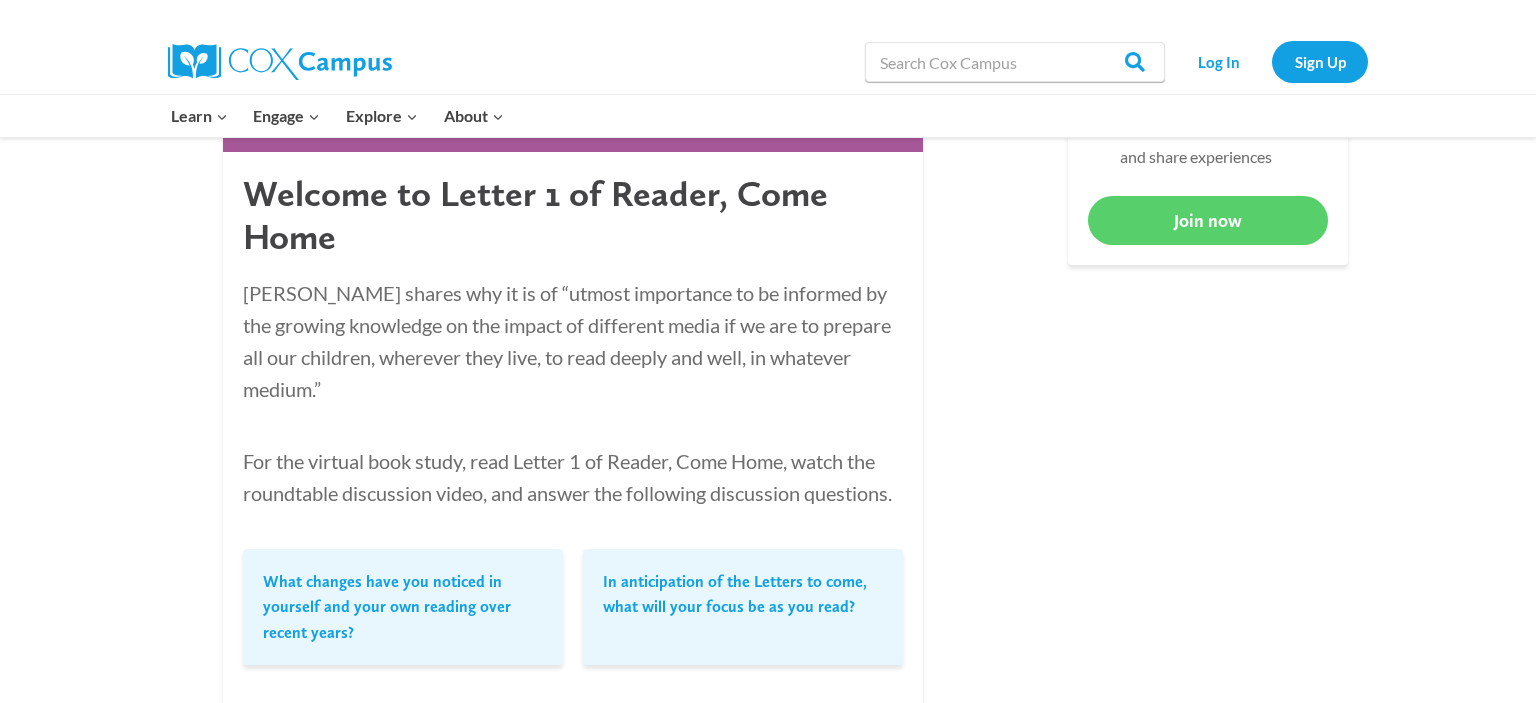drag, startPoint x: 1158, startPoint y: 478, endPoint x: 1146, endPoint y: 478, distance: 12 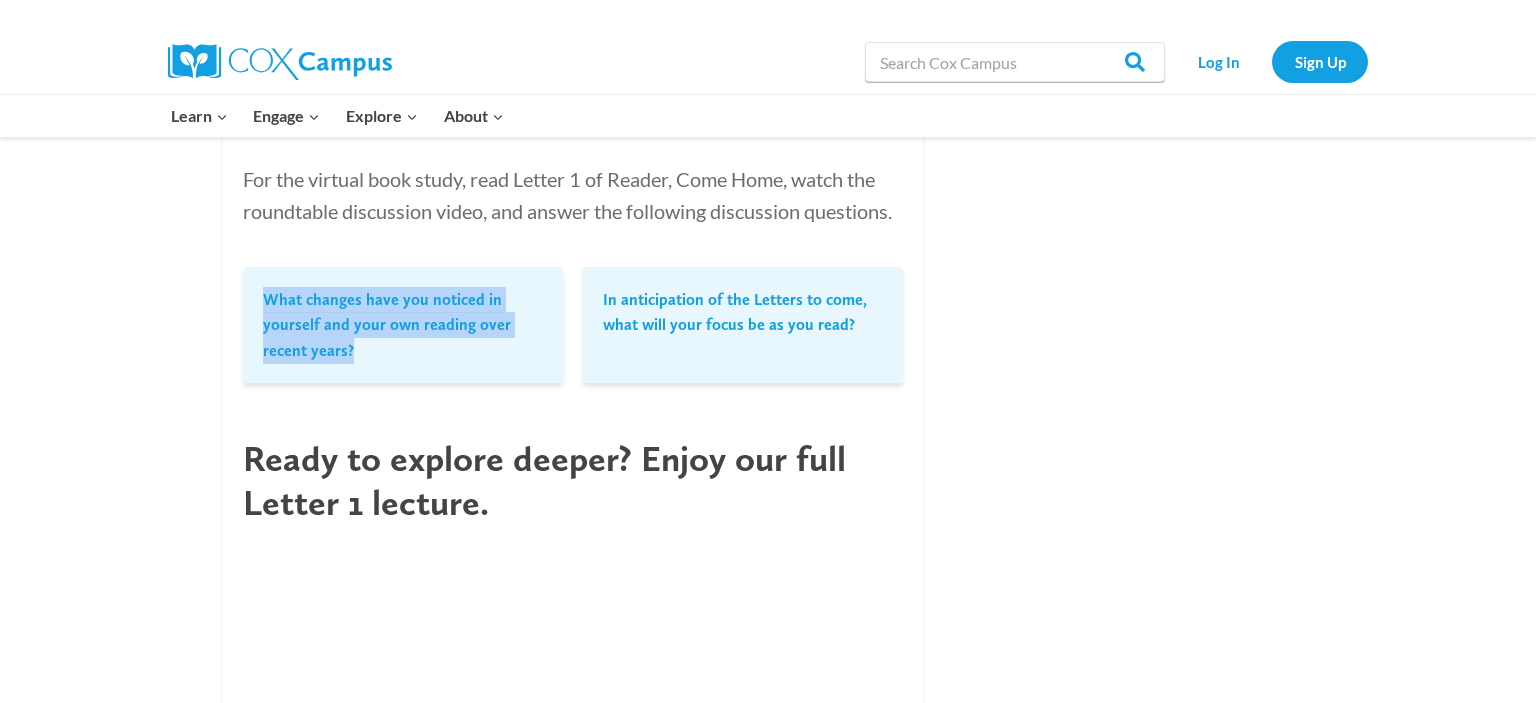 drag, startPoint x: 351, startPoint y: 346, endPoint x: 254, endPoint y: 291, distance: 111.50785 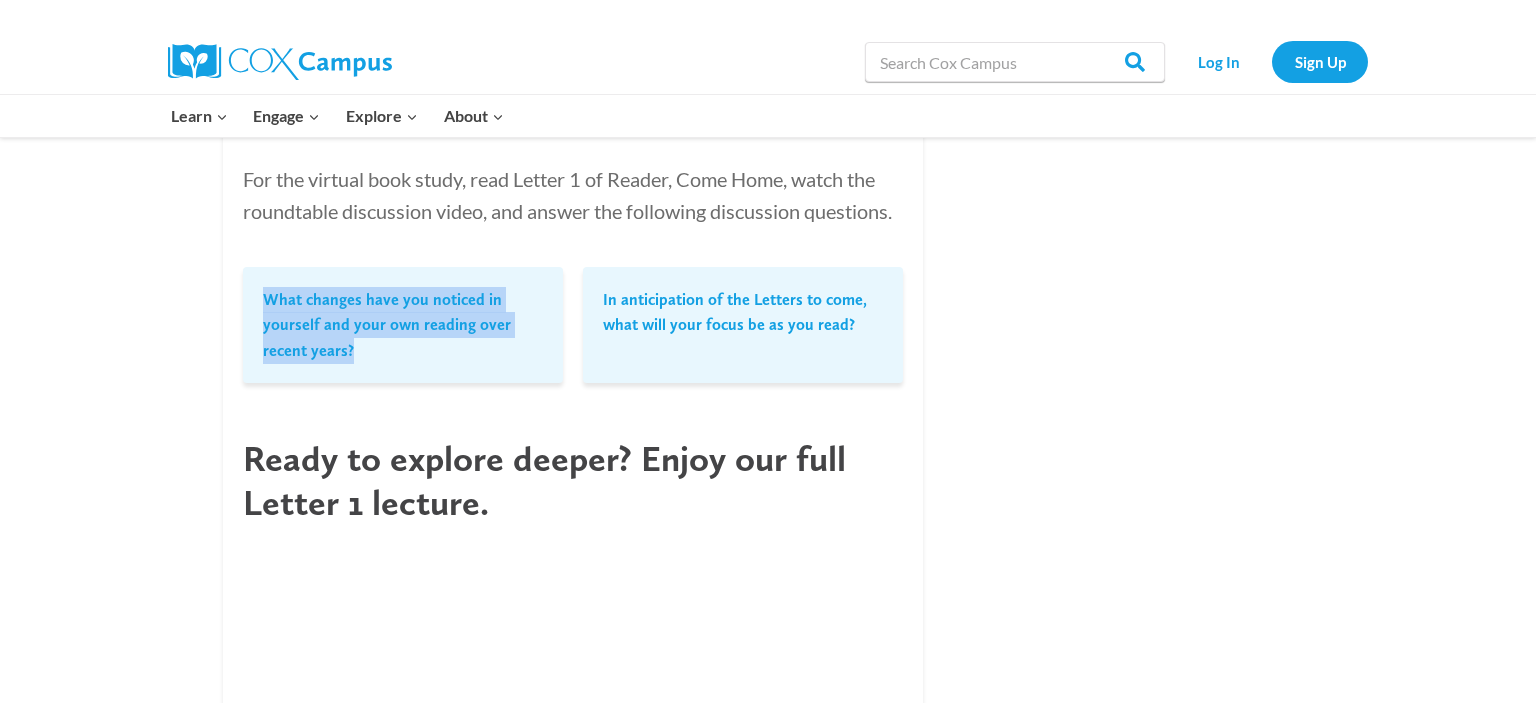 click on "What changes have you noticed in yourself and your own reading over recent years?" at bounding box center (403, 325) 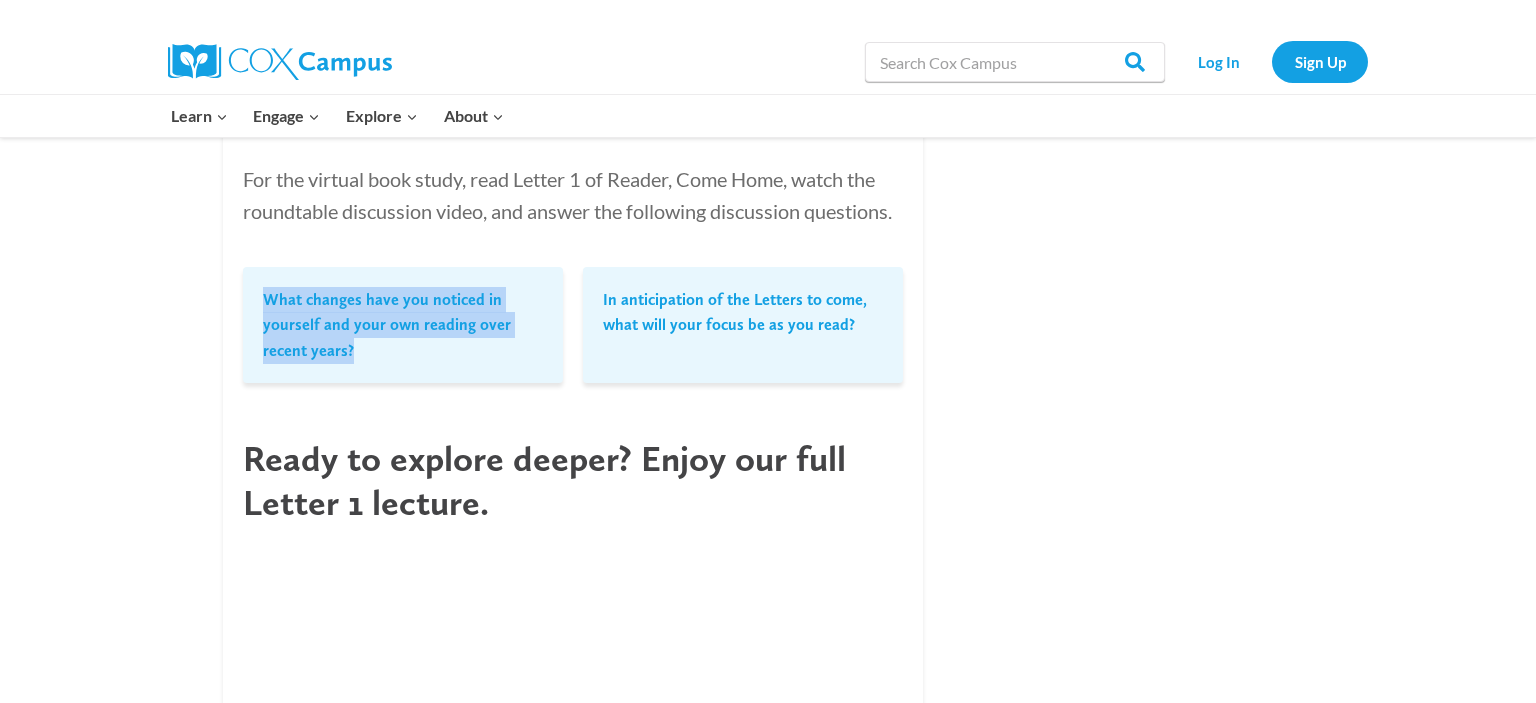 copy on "What changes have you noticed in yourself and your own reading over recent years?" 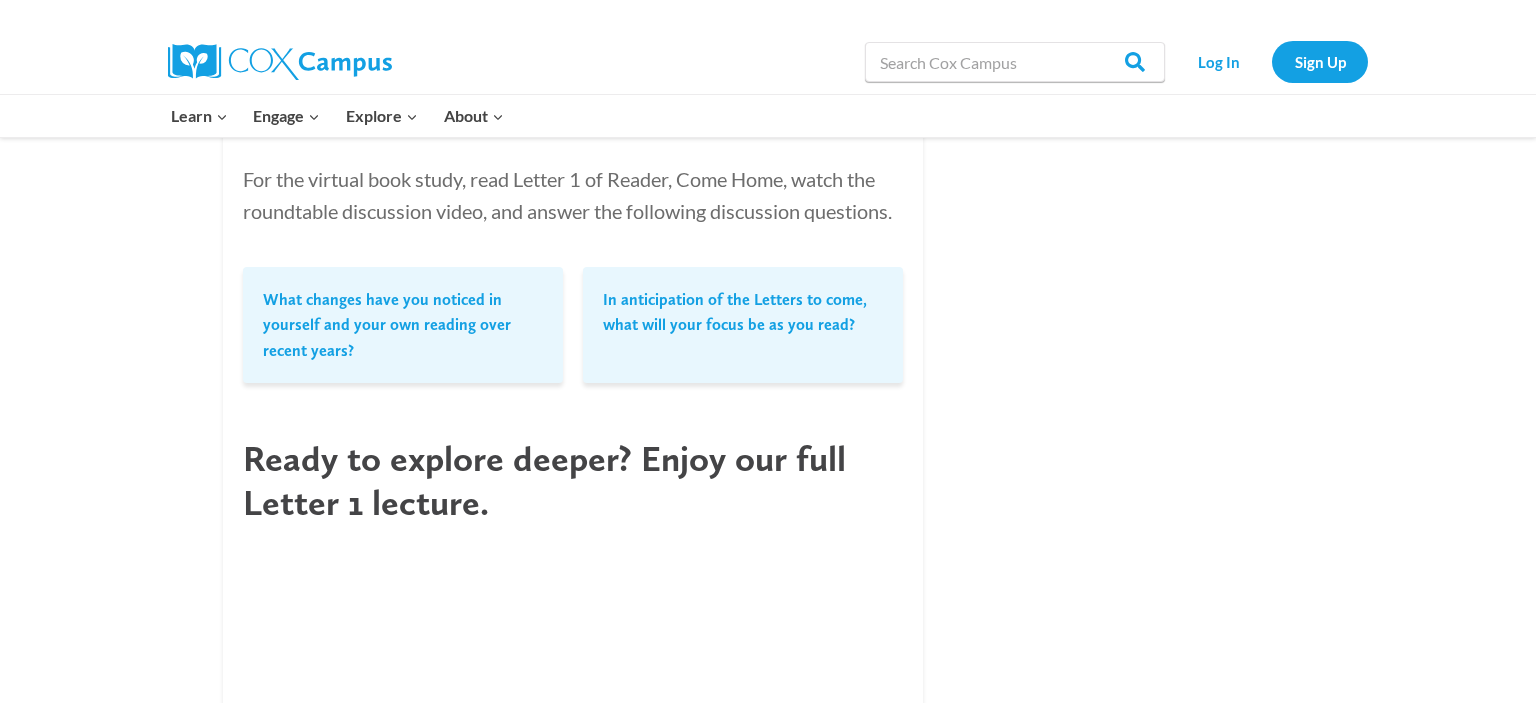 click on "Welcome to Letter 1 of Reader, Come Home
Dr. Wolf shares why it is of “utmost importance to be informed by the growing knowledge on the impact of different media if we are to prepare all our children, wherever they live, to read deeply and well, in whatever medium.”
For the virtual book study, read Letter 1 of Reader, Come Home, watch the roundtable discussion video, and answer the following discussion questions.
What changes have you noticed in yourself and your own reading over recent years?
In anticipation of the Letters to come, what will your focus be as you read?
Ready to explore deeper? Enjoy our full Letter 1 lecture." at bounding box center [573, 212] 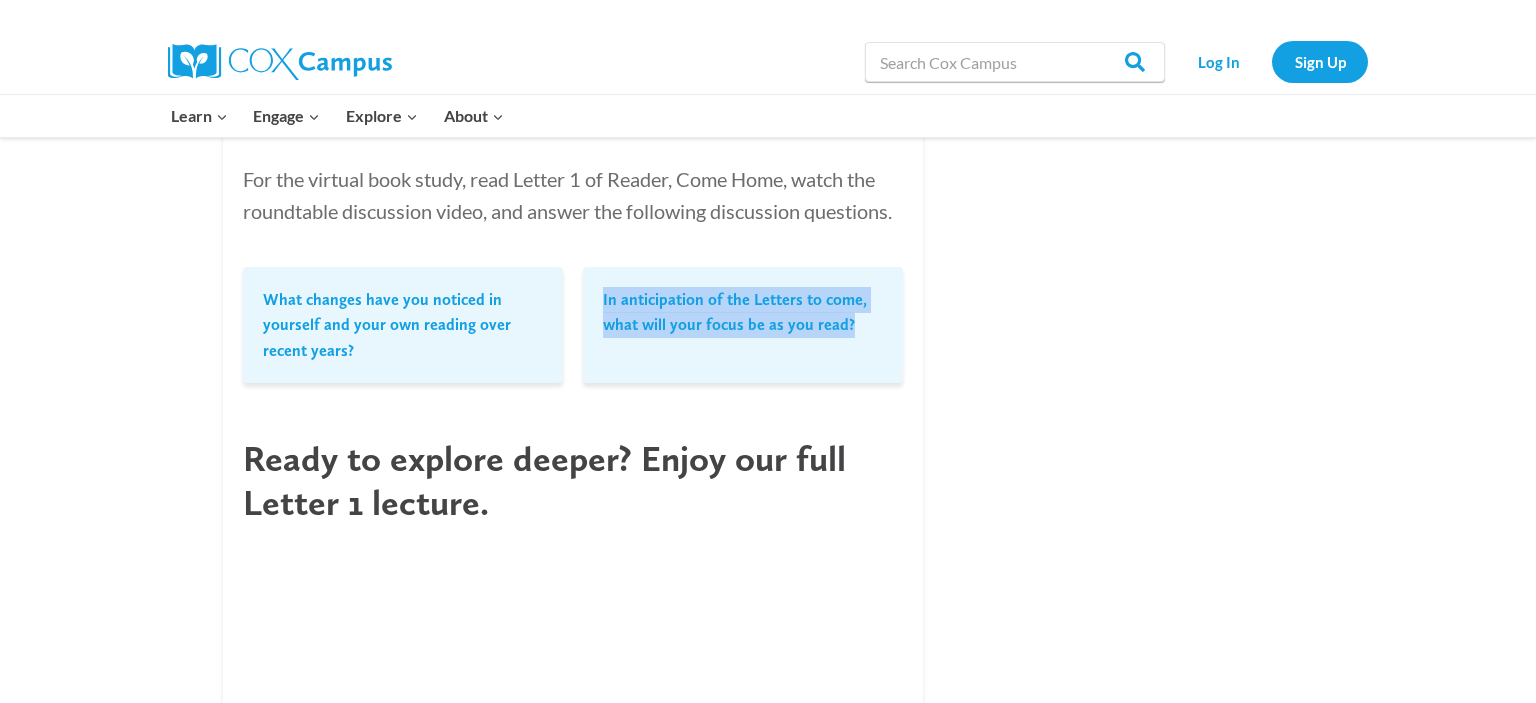 drag, startPoint x: 851, startPoint y: 330, endPoint x: 601, endPoint y: 298, distance: 252.03967 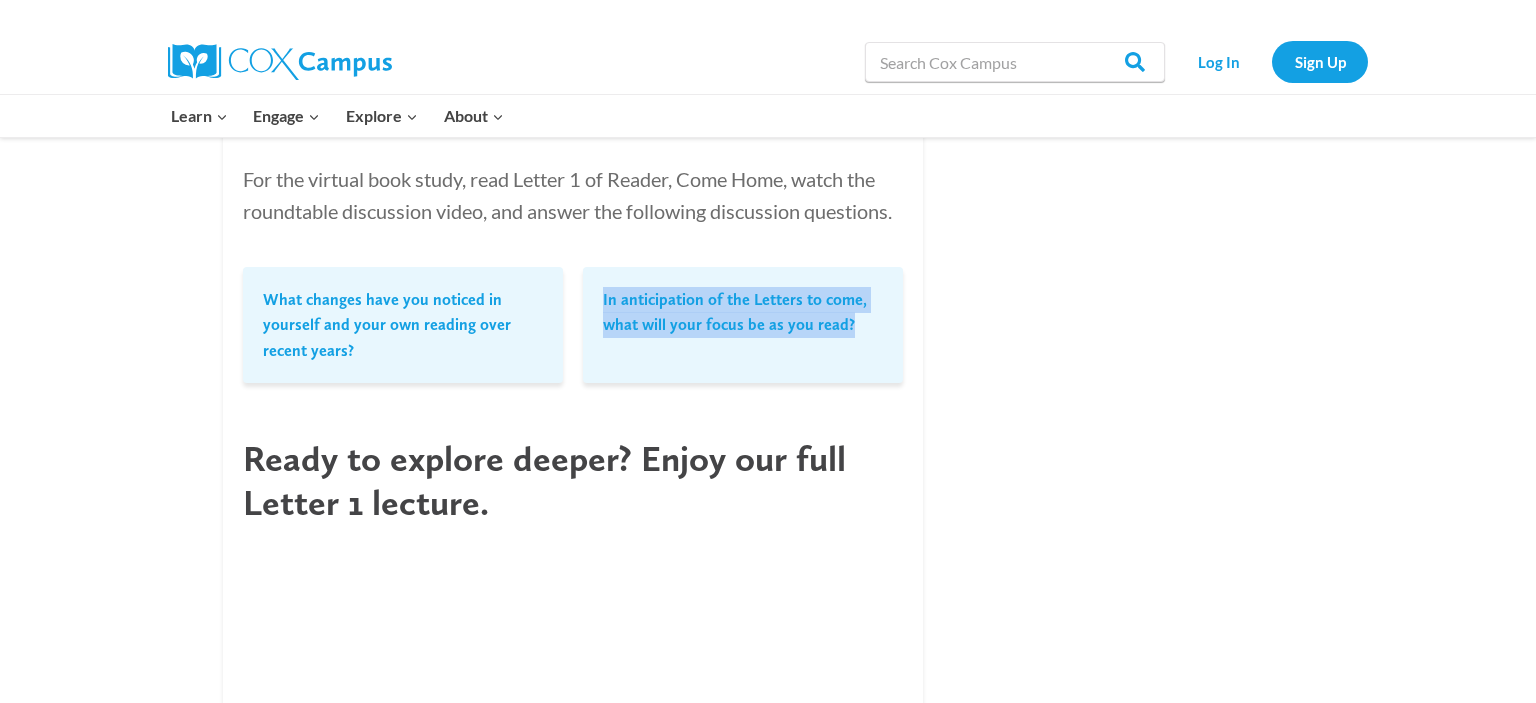 click on "In anticipation of the Letters to come, what will your focus be as you read?" at bounding box center [743, 312] 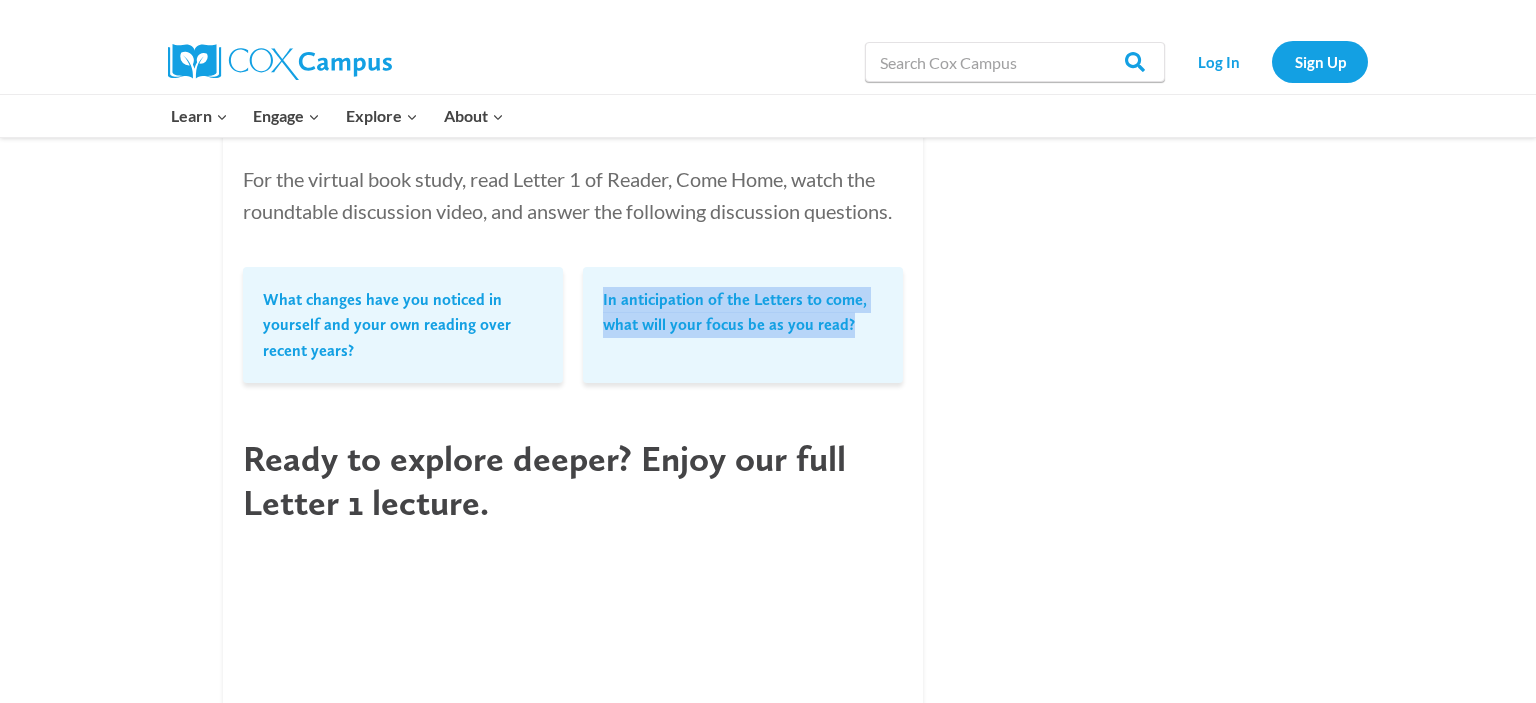 copy on "In anticipation of the Letters to come, what will your focus be as you read?" 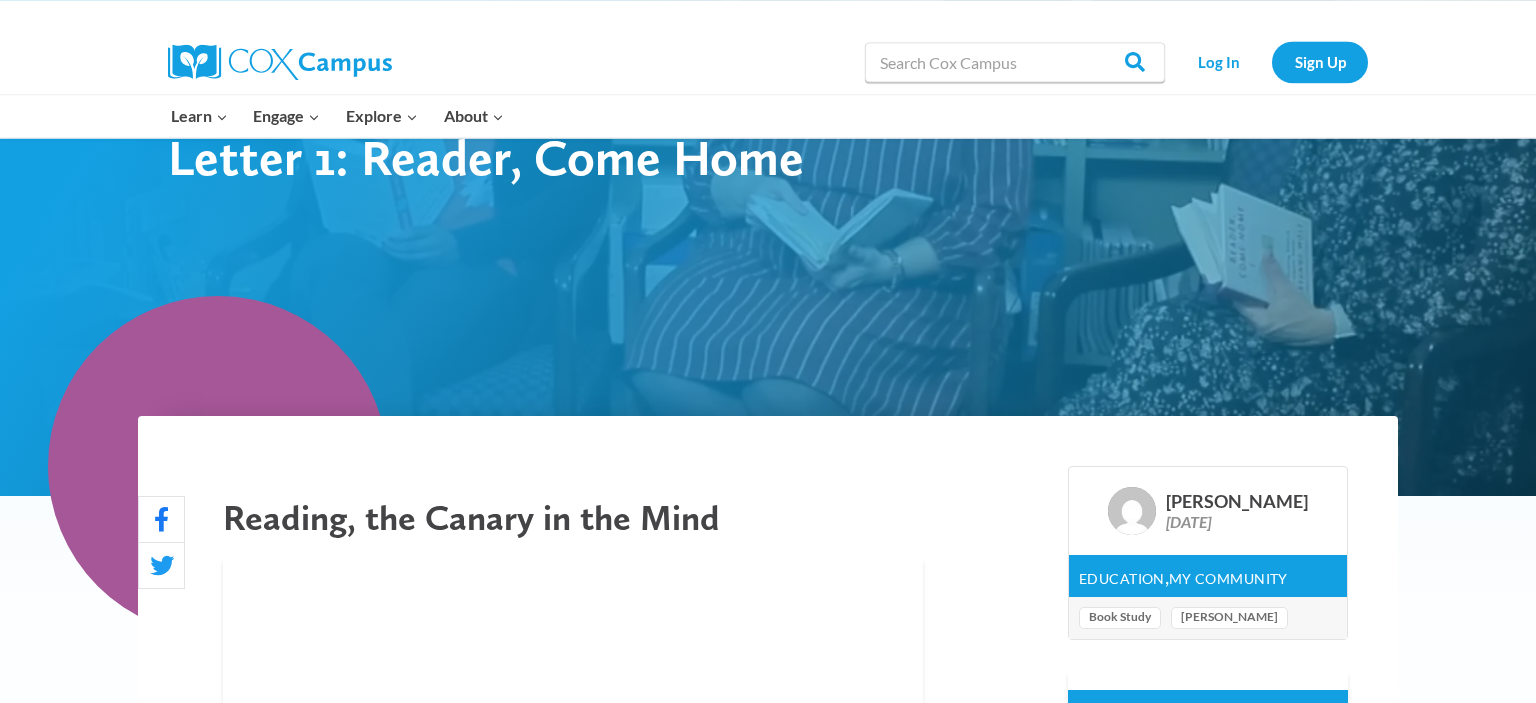 scroll, scrollTop: 563, scrollLeft: 0, axis: vertical 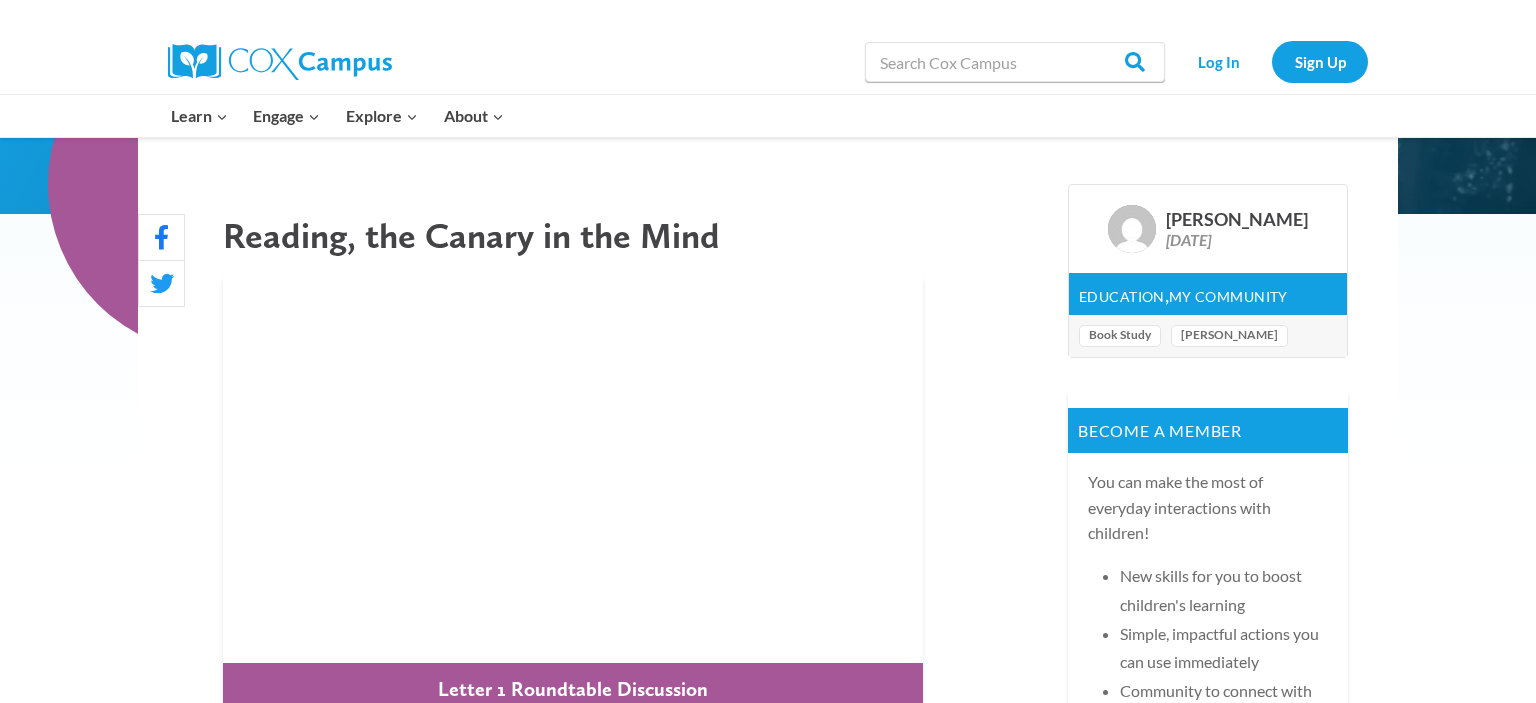 click on "Reading, the Canary in the Mind
Letter 1 Roundtable Discussion
Welcome to Letter 1 of Reader, Come Home
[PERSON_NAME] shares why it is of “utmost importance to be informed by the growing knowledge on the impact of different media if we are to prepare all our children, wherever they live, to read deeply and well, in whatever medium.”
For the virtual book study, read Letter 1 of Reader, Come Home, watch the roundtable discussion video, and answer the following discussion questions.
What changes have you noticed in yourself and your own reading over recent years?
In anticipation of the Letters to come, what will your focus be as you read?
Ready to explore deeper? Enjoy our full Letter 1 lecture.
Download Letter 1 Lecture Notes
Reader, Come Home Virtual Book Study Letters:
Letter 1: Reading, the Canary in the Mind
Letter 2: Under the Big Top: An Unusual View of the Reading Brain" at bounding box center [573, 1297] 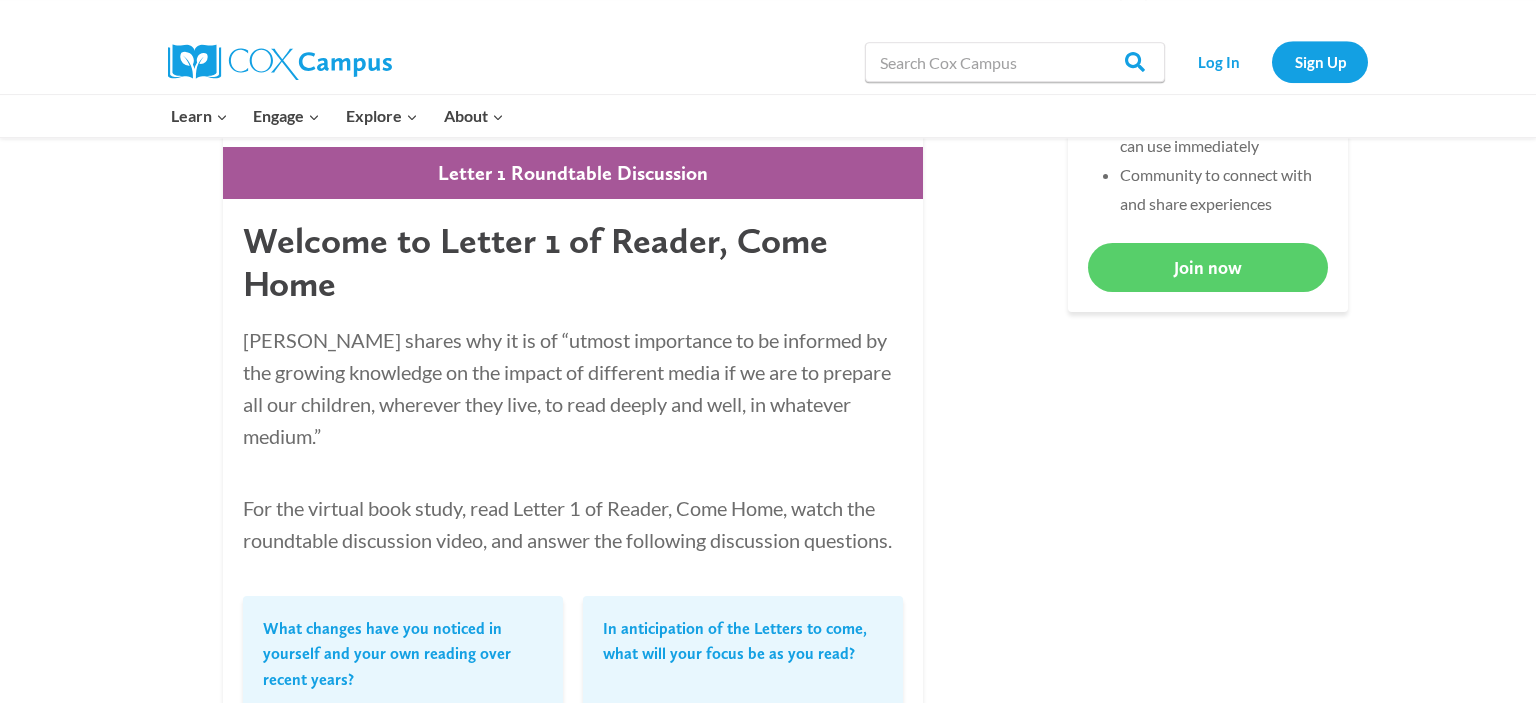 scroll, scrollTop: 1126, scrollLeft: 0, axis: vertical 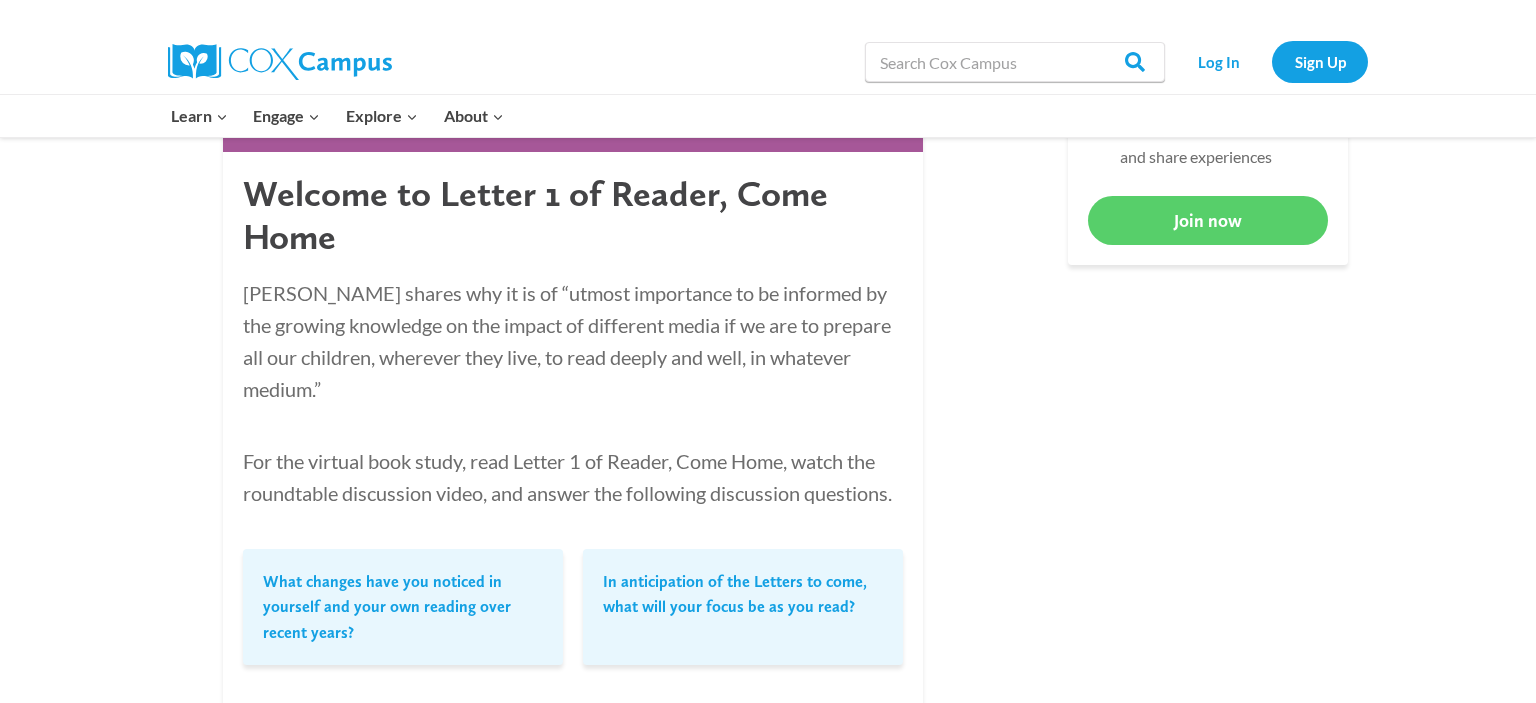 click on "Reading, the Canary in the Mind
Letter 1 Roundtable Discussion
Welcome to Letter 1 of Reader, Come Home
[PERSON_NAME] shares why it is of “utmost importance to be informed by the growing knowledge on the impact of different media if we are to prepare all our children, wherever they live, to read deeply and well, in whatever medium.”
For the virtual book study, read Letter 1 of Reader, Come Home, watch the roundtable discussion video, and answer the following discussion questions.
What changes have you noticed in yourself and your own reading over recent years?
In anticipation of the Letters to come, what will your focus be as you read?
Ready to explore deeper? Enjoy our full Letter 1 lecture.
Download Letter 1 Lecture Notes
Reader, Come Home Virtual Book Study Letters:
Letter 1: Reading, the Canary in the Mind
Letter 2: Under the Big Top: An Unusual View of the Reading Brain" at bounding box center (768, 694) 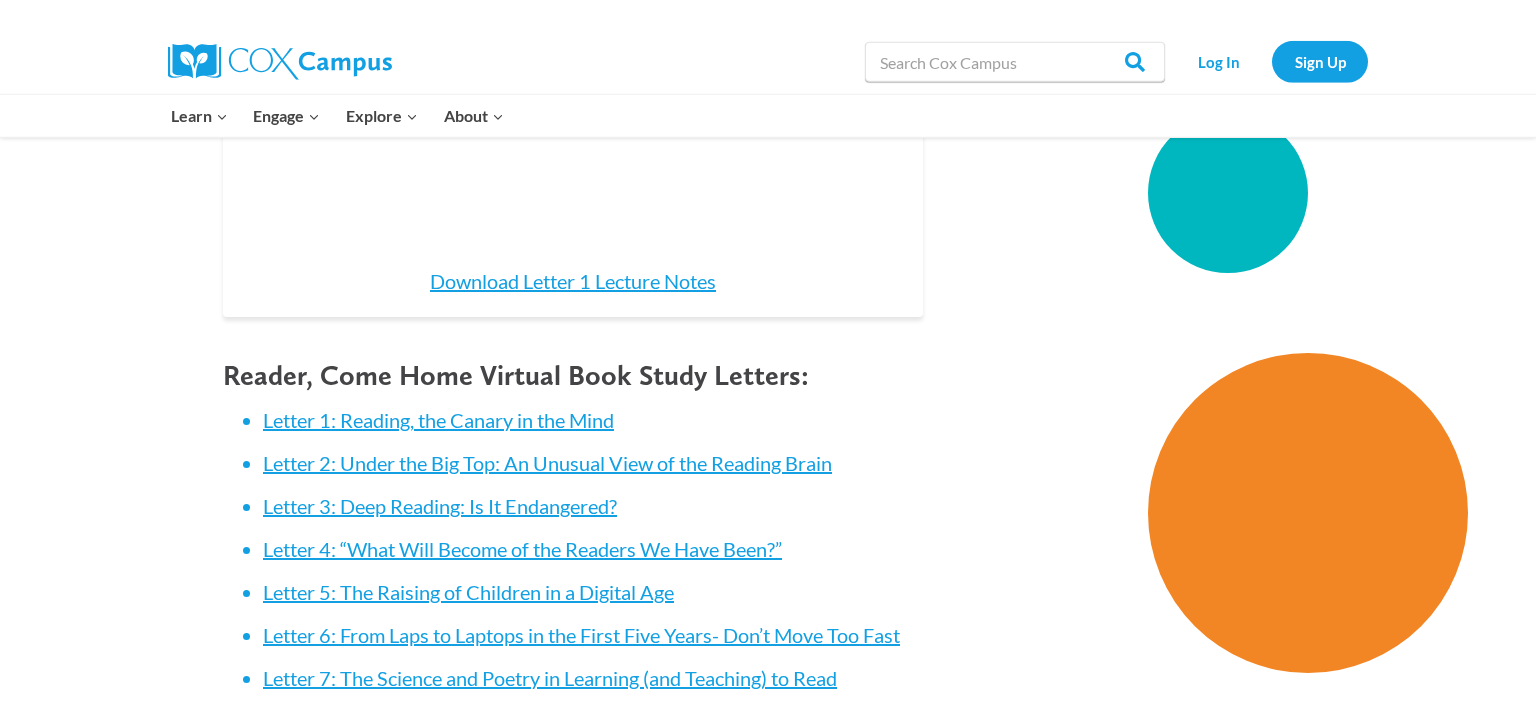 scroll, scrollTop: 2252, scrollLeft: 0, axis: vertical 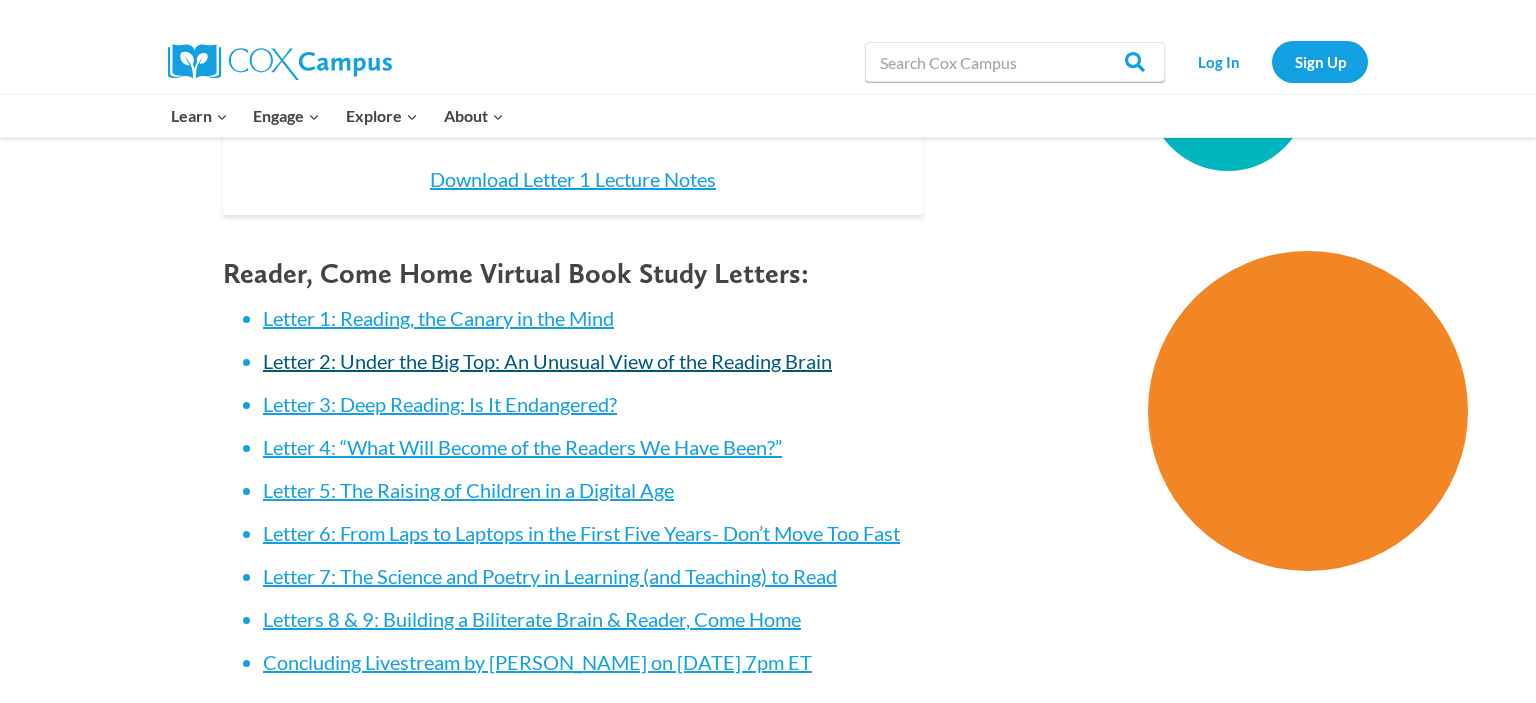 click on "Letter 2: Under the Big Top: An Unusual View of the Reading Brain" at bounding box center (547, 361) 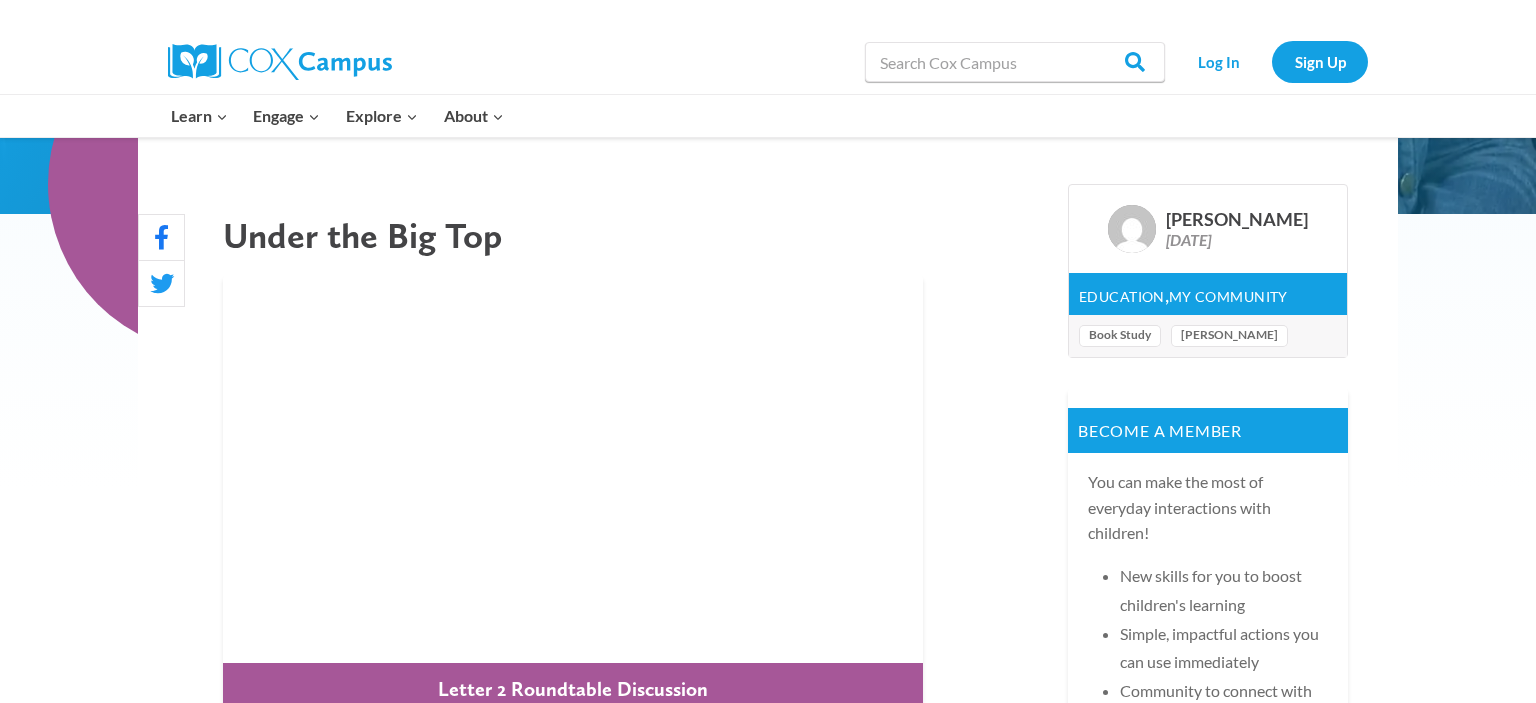 scroll, scrollTop: 844, scrollLeft: 0, axis: vertical 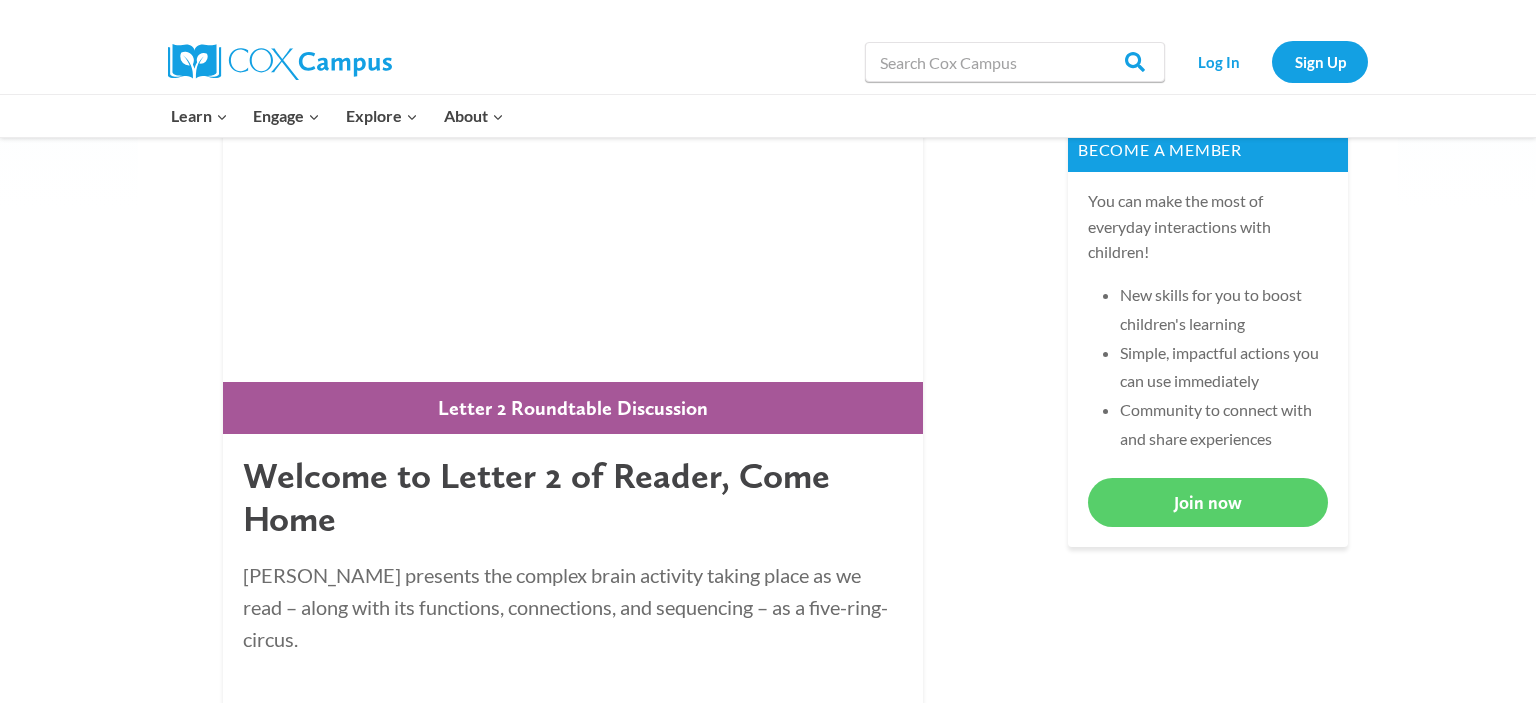 click on "Under the Big Top
Letter 2 Roundtable Discussion
Welcome to Letter 2 of Reader, Come Home
[PERSON_NAME] presents the complex brain activity taking place as we read – along with its functions, connections, and sequencing – as a five-ring-circus.
For the virtual book study, read Letter 2 of Reader, Come Home, watch the roundtable discussion video, and answer the following discussion questions.
What is meant by “plasticity within limits?” How has that plasticity served us, and what might it mean about the impact
How has that plasticity served us, and what might it mean about the impact of digital devices on our brains?
Ready to explore deeper? Enjoy our full Letter 2 lecture.
Download Letter 2 Lecture Notes
Reader, Come Home Virtual Book Study Letters:
Letter 1: Reading, the Canary in the Mind
Letter 2: Under the Big Top: An Unusual View of the Reading Brain" at bounding box center [768, 973] 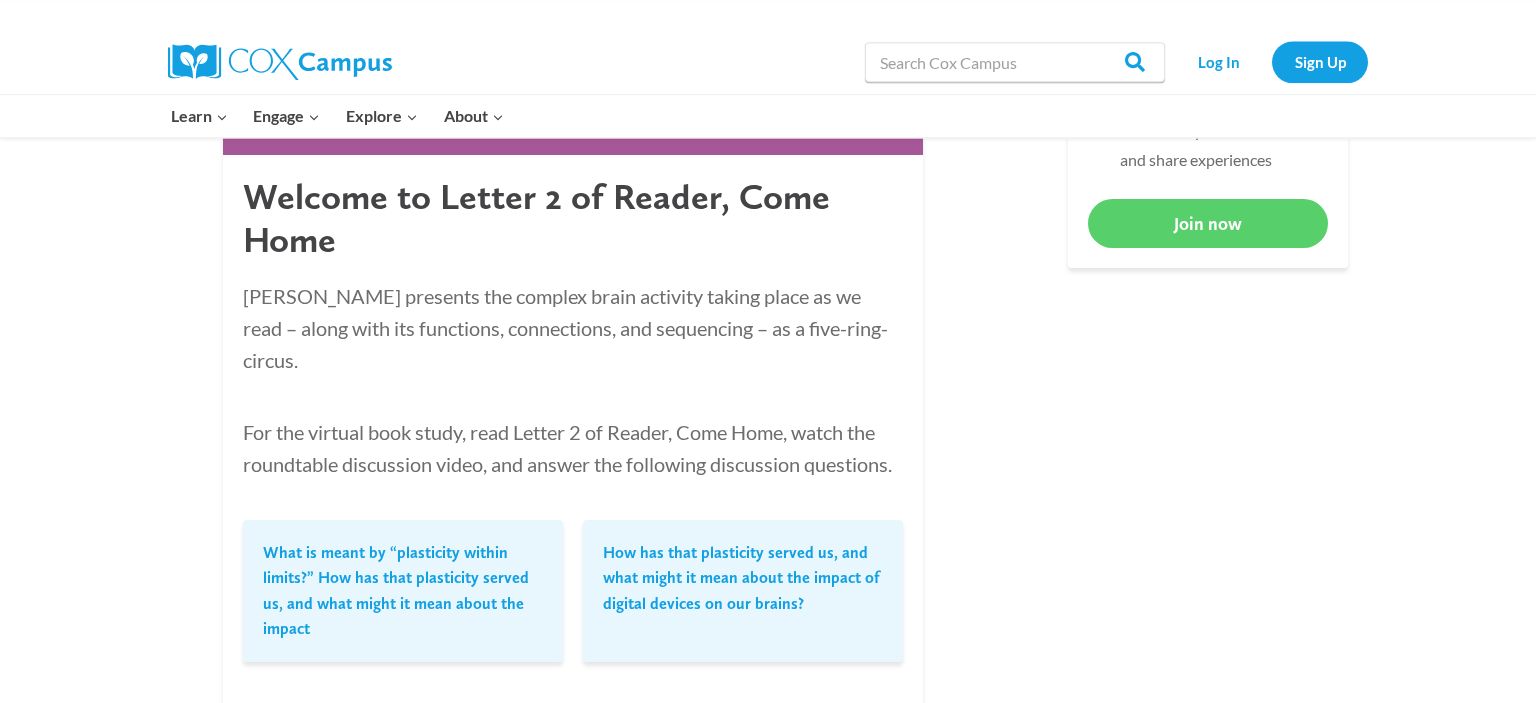 scroll, scrollTop: 1126, scrollLeft: 0, axis: vertical 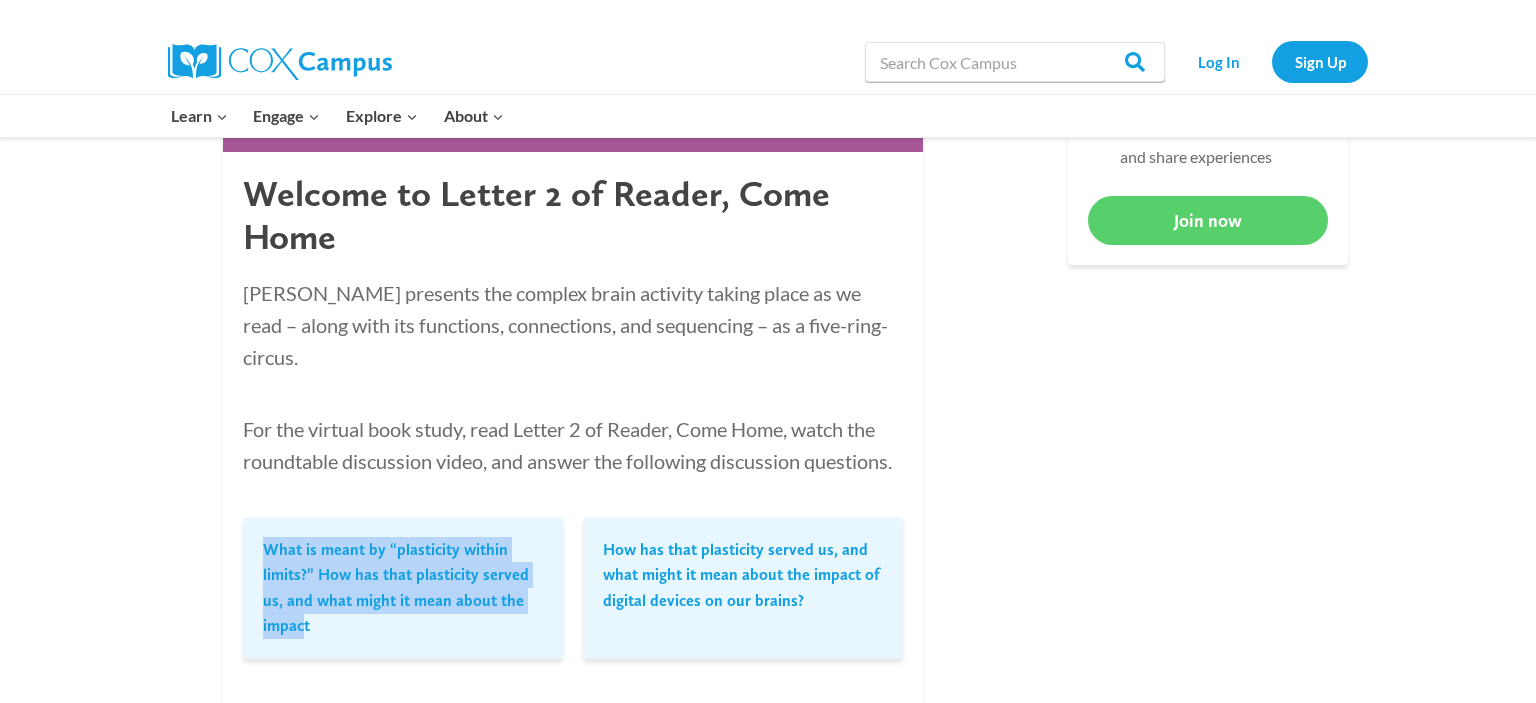 drag, startPoint x: 306, startPoint y: 599, endPoint x: 254, endPoint y: 499, distance: 112.71202 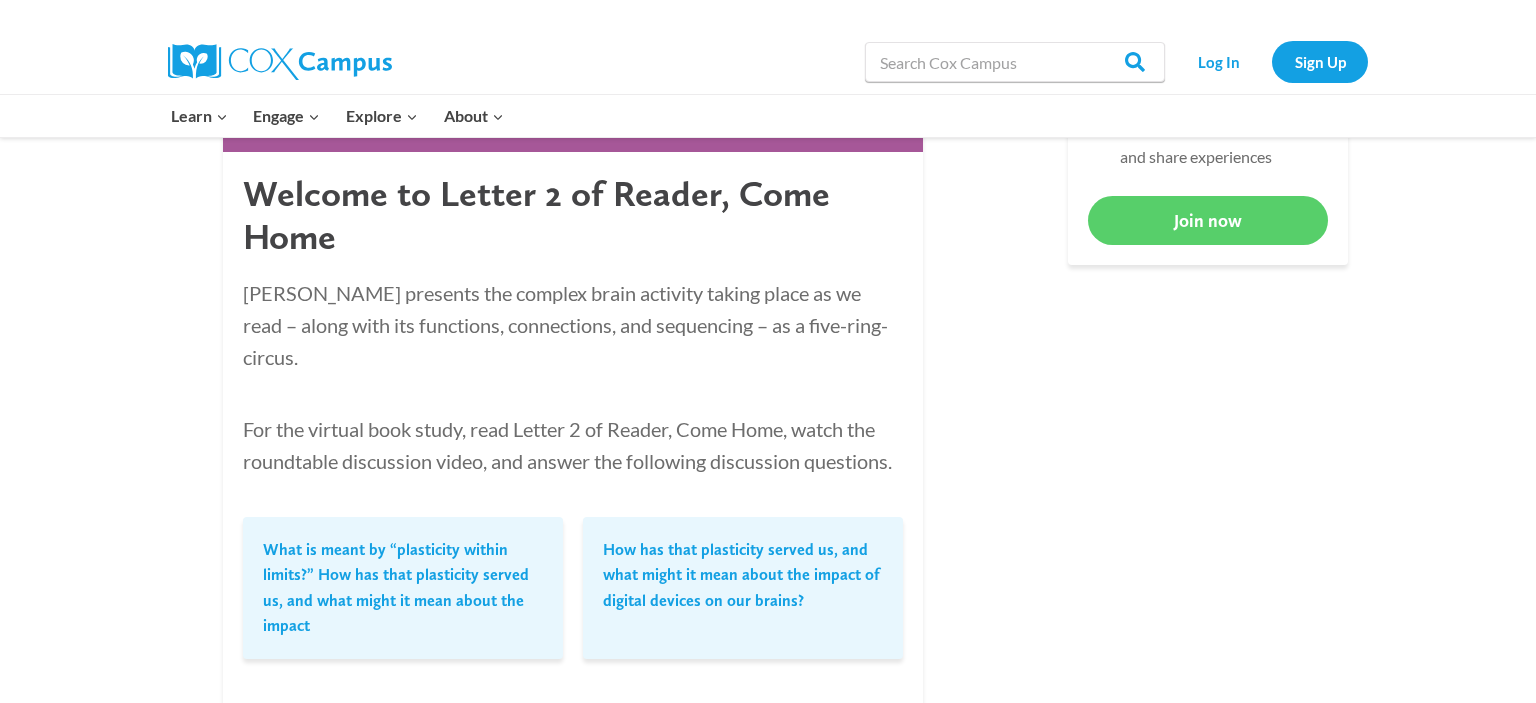 click on "What is meant by “plasticity within limits?” How has that plasticity served us, and what might it mean about the impact" at bounding box center [403, 588] 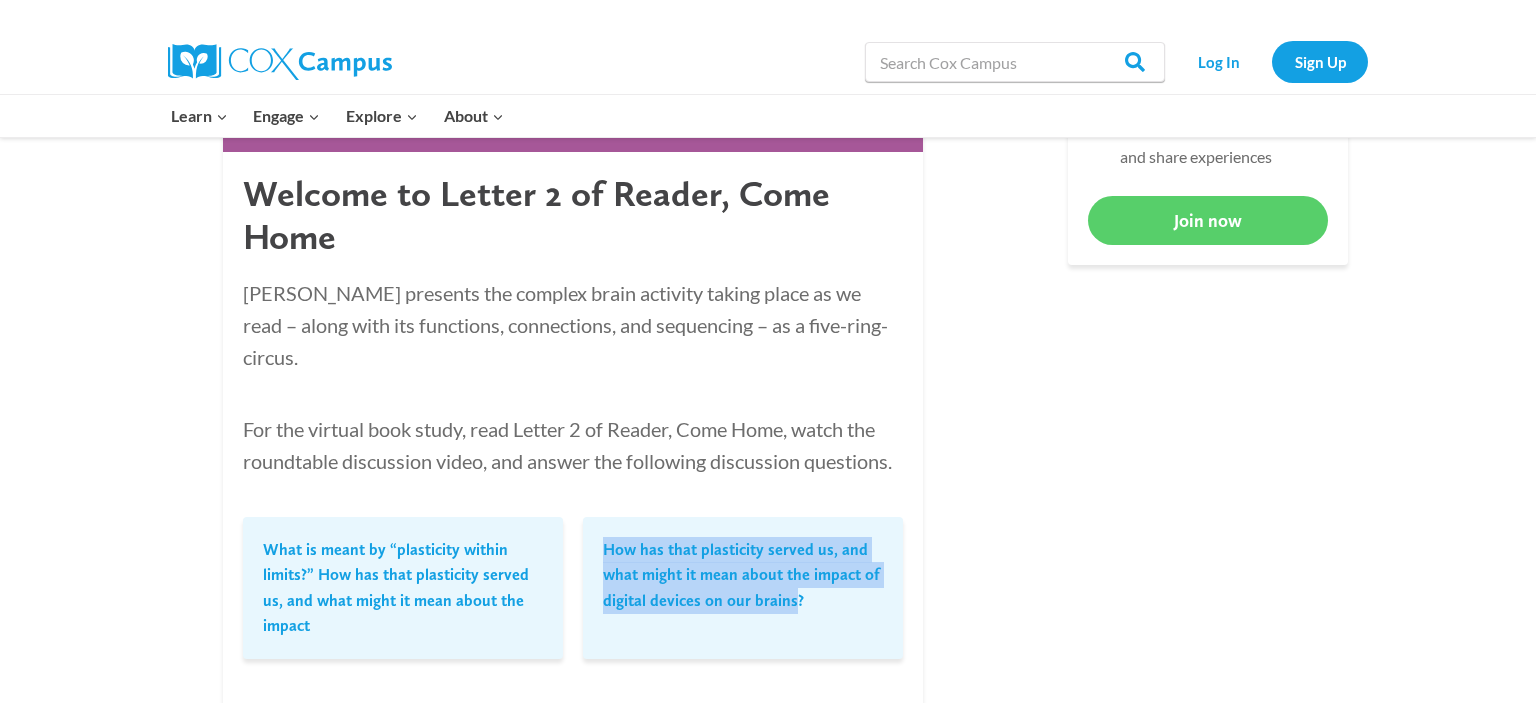 drag, startPoint x: 797, startPoint y: 570, endPoint x: 590, endPoint y: 517, distance: 213.67732 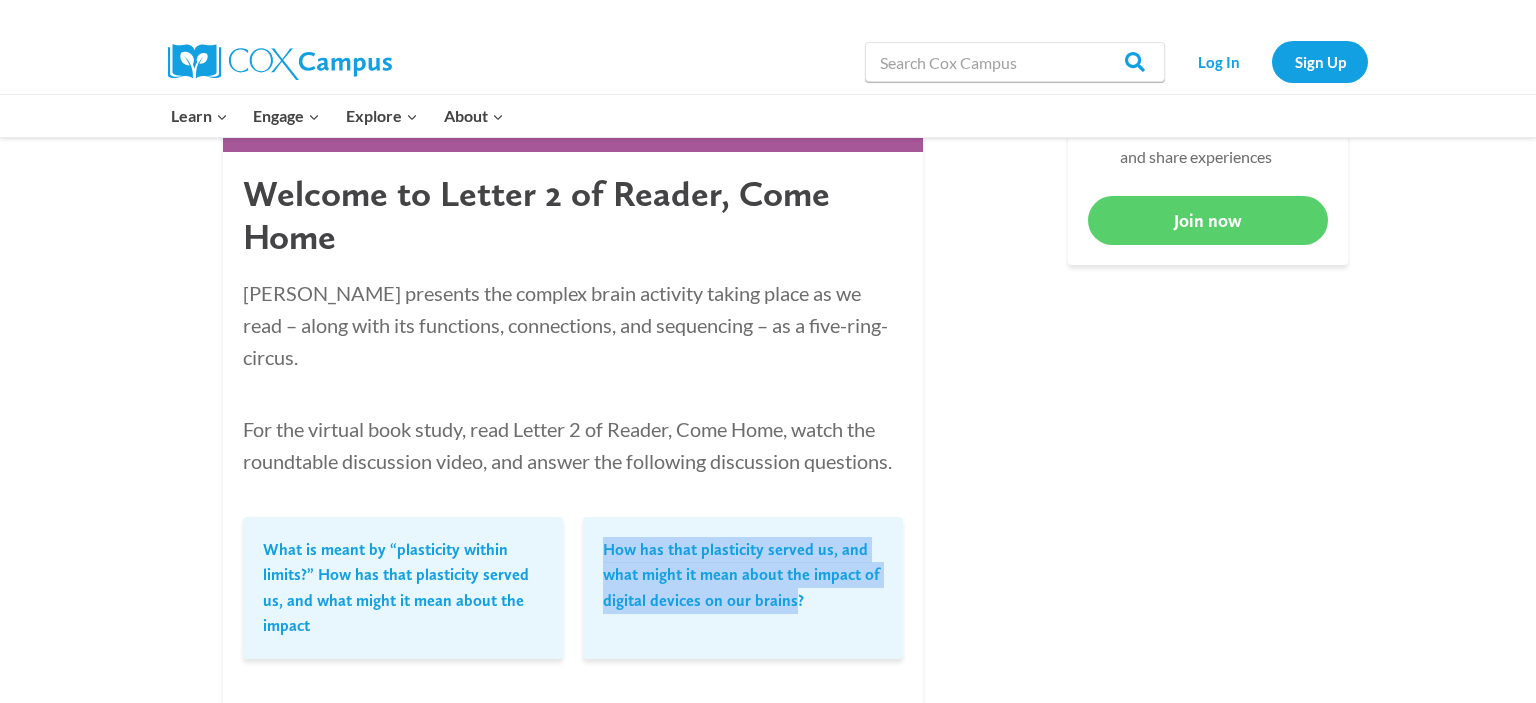 click on "How has that plasticity served us, and what might it mean about the impact of digital devices on our brains?" at bounding box center (743, 575) 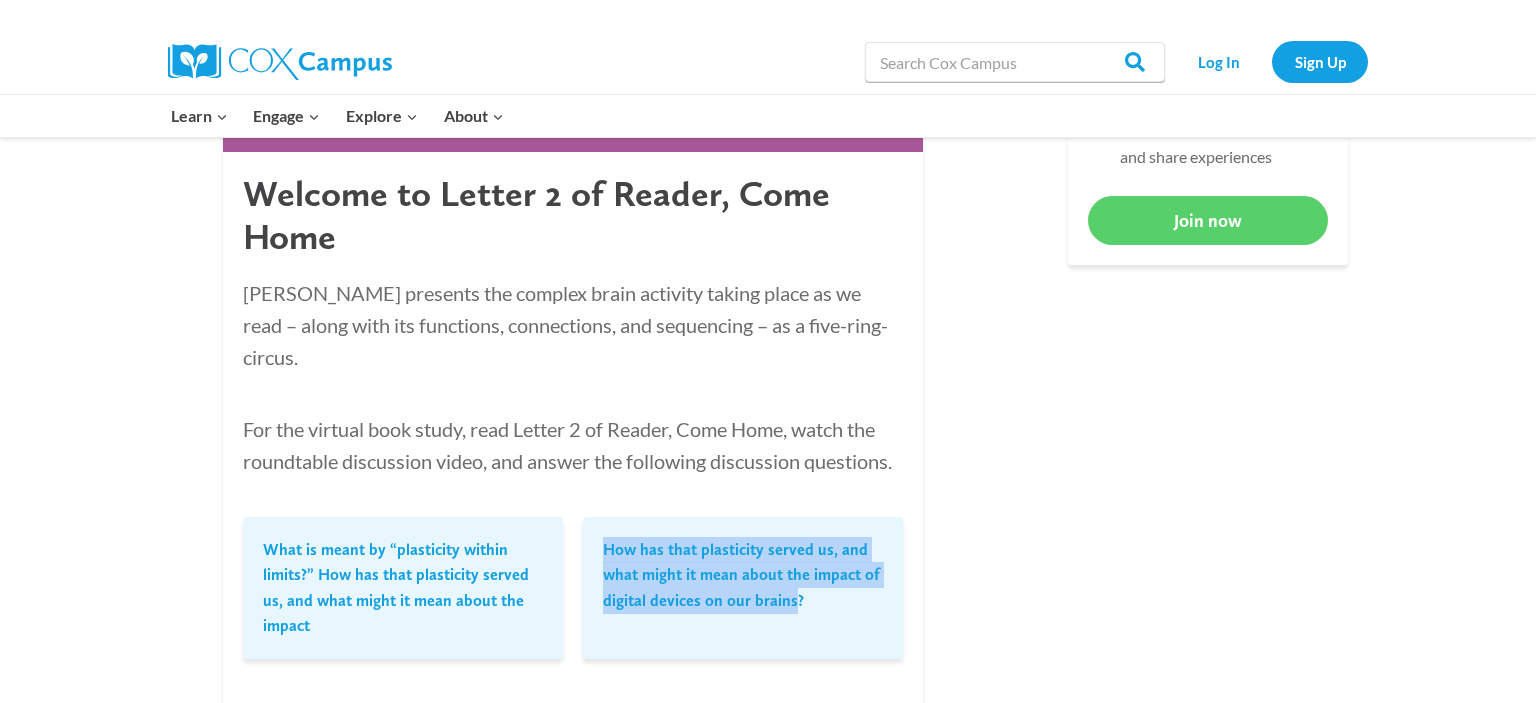 copy on "How has that plasticity served us, and what might it mean about the impact of digital devices on our brains" 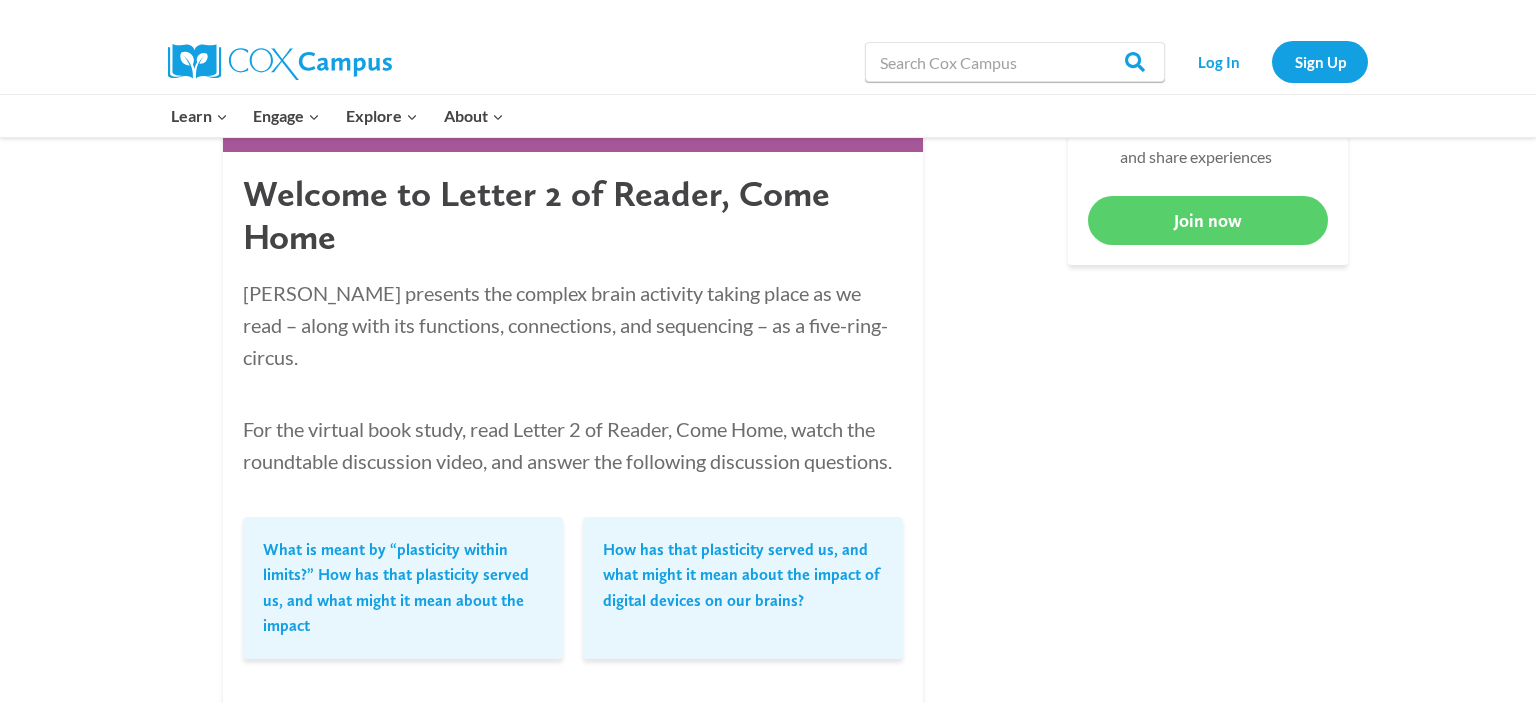 click on "Under the Big Top
Letter 2 Roundtable Discussion
Welcome to Letter 2 of Reader, Come Home
Dr. Wolf presents the complex brain activity taking place as we read – along with its functions, connections, and sequencing – as a five-ring-circus.
For the virtual book study, read Letter 2 of Reader, Come Home, watch the roundtable discussion video, and answer the following discussion questions.
What is meant by “plasticity within limits?” How has that plasticity served us, and what might it mean about the impact
How has that plasticity served us, and what might it mean about the impact of digital devices on our brains?
Ready to explore deeper? Enjoy our full Letter 2 lecture.
Download Letter 2 Lecture Notes
Reader, Come Home Virtual Book Study Letters:
Letter 1: Reading, the Canary in the Mind
Letter 2: Under the Big Top: An Unusual View of the Reading Brain" at bounding box center (768, 691) 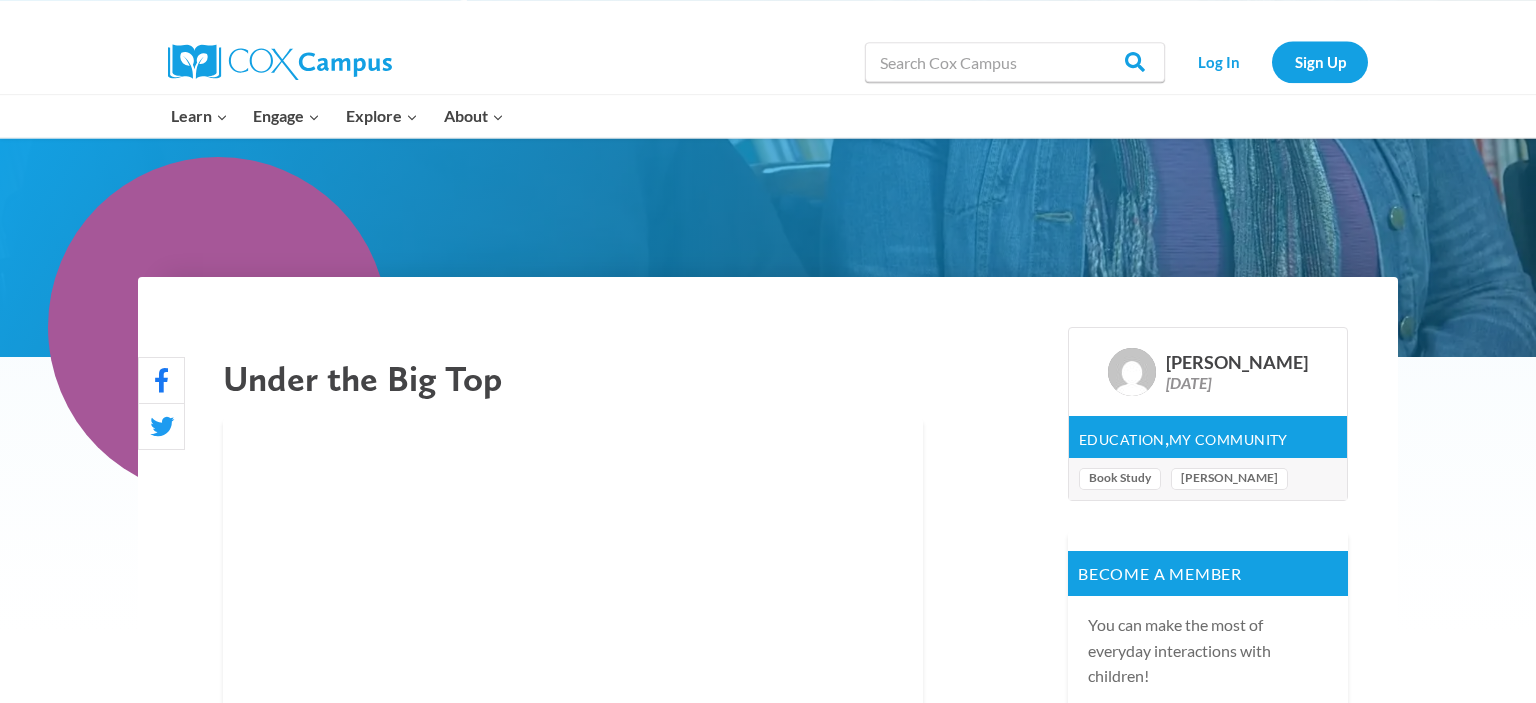 scroll, scrollTop: 563, scrollLeft: 0, axis: vertical 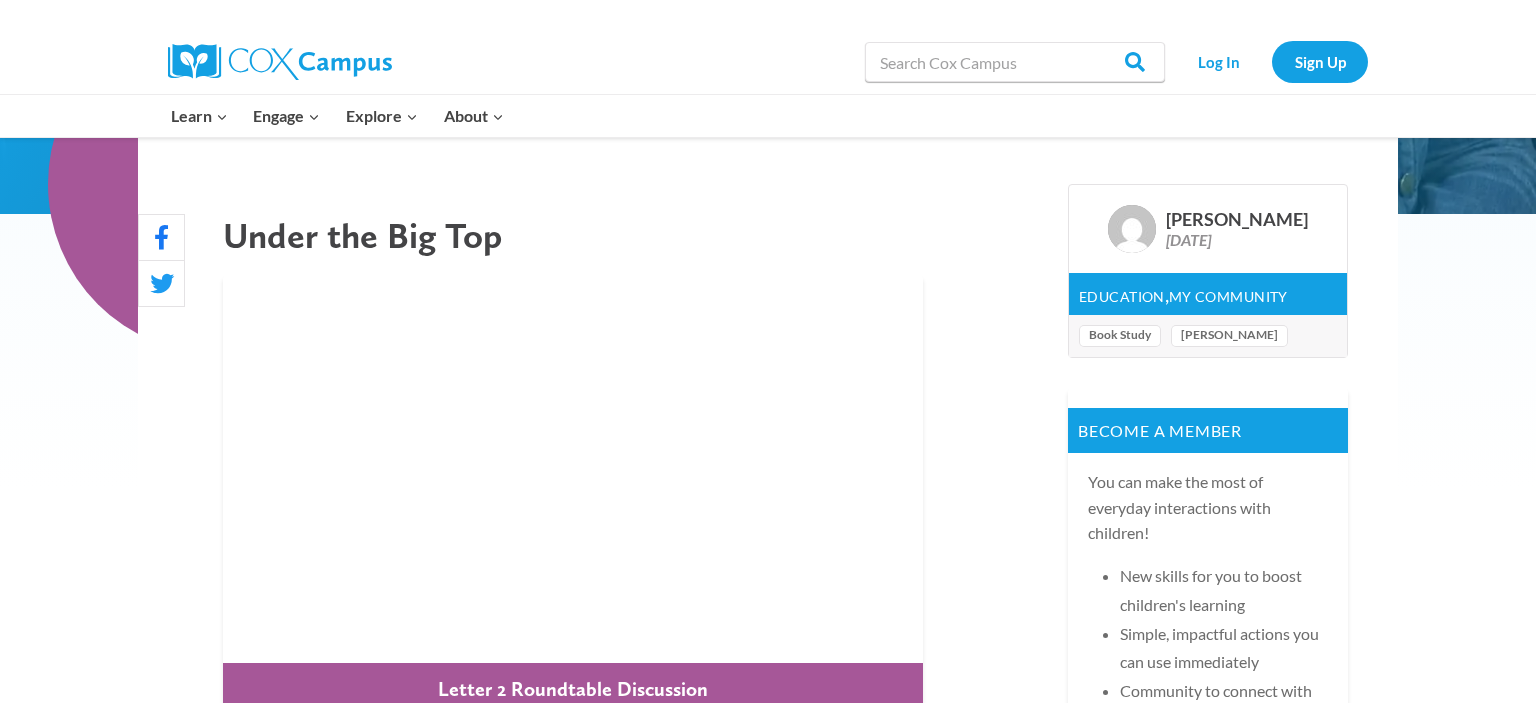 click on "Under the Big Top
Letter 2 Roundtable Discussion
Welcome to Letter 2 of Reader, Come Home
Dr. Wolf presents the complex brain activity taking place as we read – along with its functions, connections, and sequencing – as a five-ring-circus.
For the virtual book study, read Letter 2 of Reader, Come Home, watch the roundtable discussion video, and answer the following discussion questions.
What is meant by “plasticity within limits?” How has that plasticity served us, and what might it mean about the impact
How has that plasticity served us, and what might it mean about the impact of digital devices on our brains?
Ready to explore deeper? Enjoy our full Letter 2 lecture.
Download Letter 2 Lecture Notes
Reader, Come Home Virtual Book Study Letters:
Letter 1: Reading, the Canary in the Mind
Letter 2: Under the Big Top: An Unusual View of the Reading Brain" at bounding box center (768, 1254) 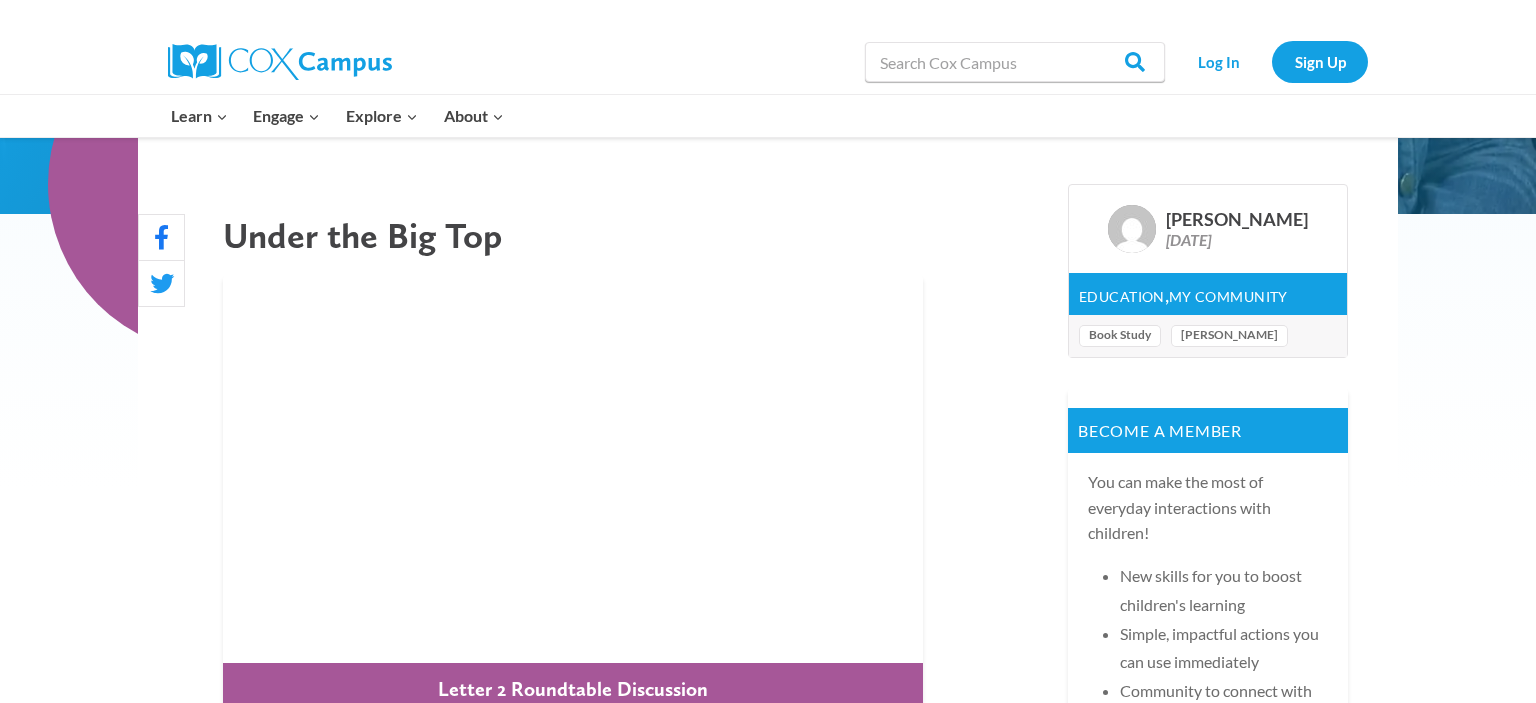 scroll, scrollTop: 844, scrollLeft: 0, axis: vertical 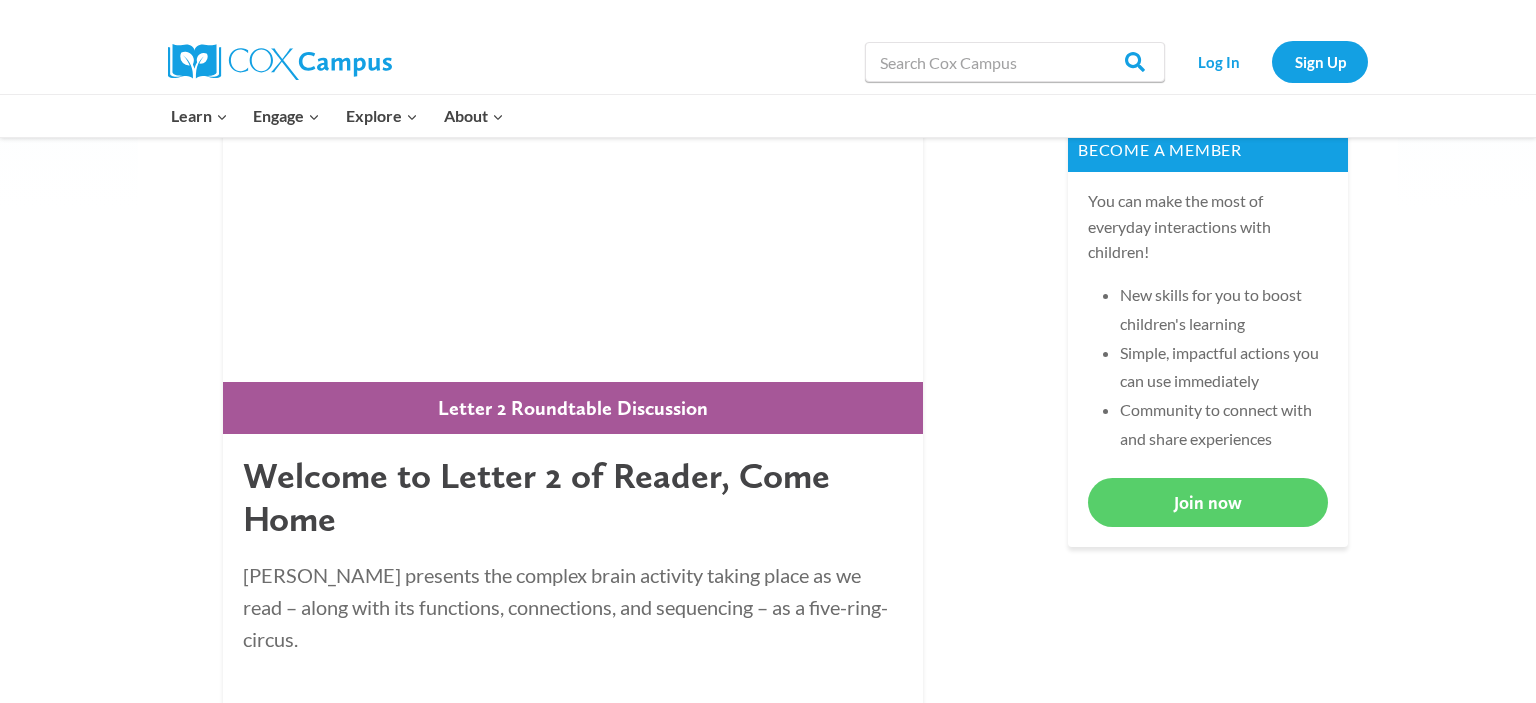 click on "Under the Big Top
Letter 2 Roundtable Discussion
Welcome to Letter 2 of Reader, Come Home
Dr. Wolf presents the complex brain activity taking place as we read – along with its functions, connections, and sequencing – as a five-ring-circus.
For the virtual book study, read Letter 2 of Reader, Come Home, watch the roundtable discussion video, and answer the following discussion questions.
What is meant by “plasticity within limits?” How has that plasticity served us, and what might it mean about the impact
How has that plasticity served us, and what might it mean about the impact of digital devices on our brains?
Ready to explore deeper? Enjoy our full Letter 2 lecture.
Download Letter 2 Lecture Notes
Reader, Come Home Virtual Book Study Letters:
Letter 1: Reading, the Canary in the Mind
Letter 2: Under the Big Top: An Unusual View of the Reading Brain" at bounding box center [768, 973] 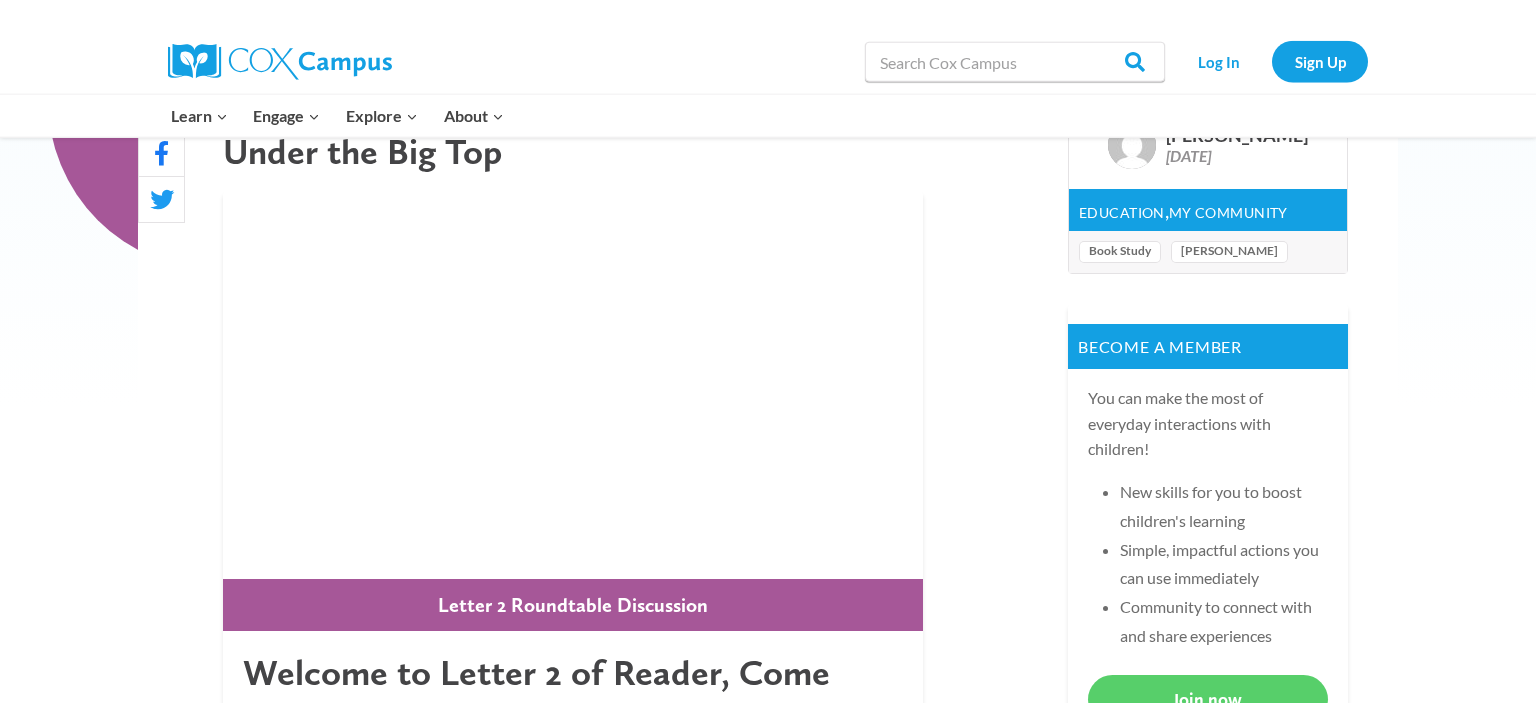 scroll, scrollTop: 563, scrollLeft: 0, axis: vertical 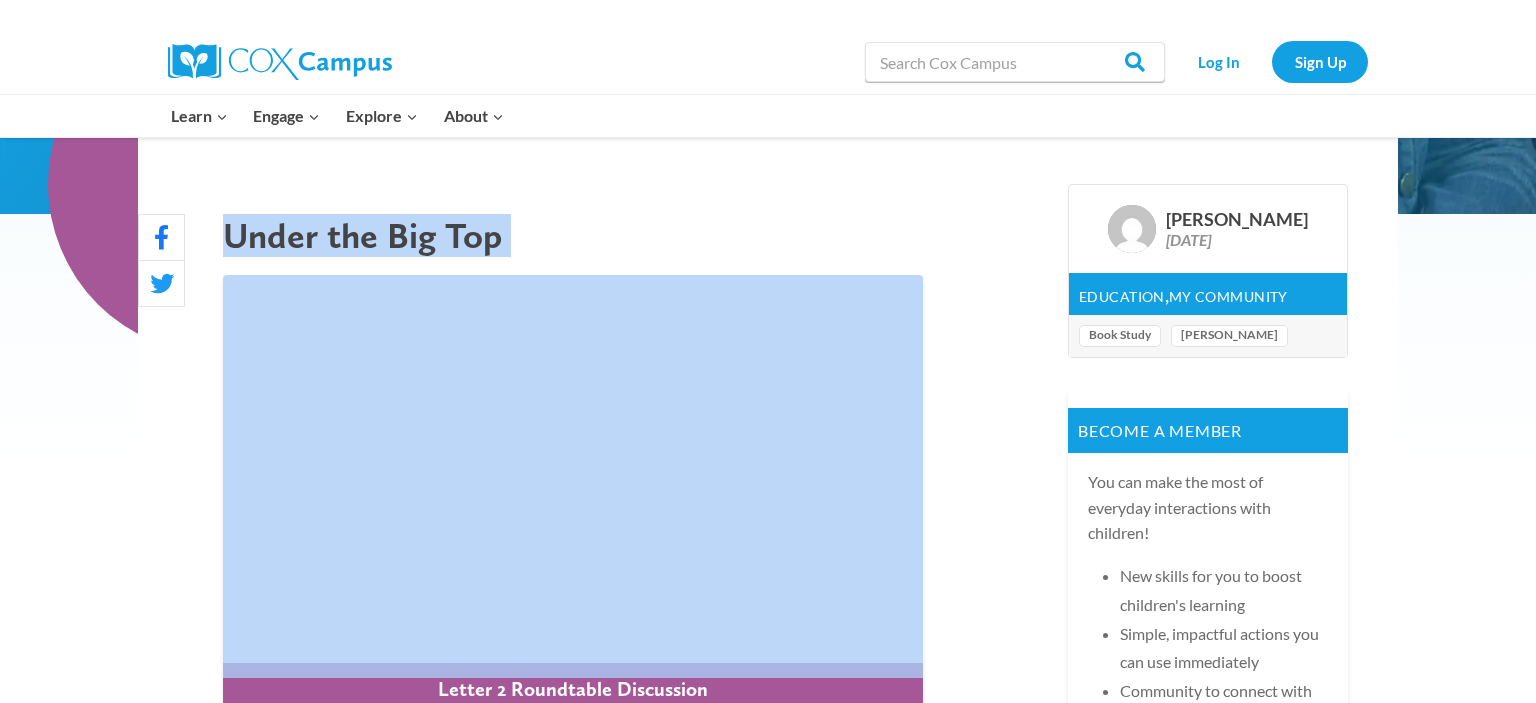 drag, startPoint x: 233, startPoint y: 241, endPoint x: 595, endPoint y: 580, distance: 495.94858 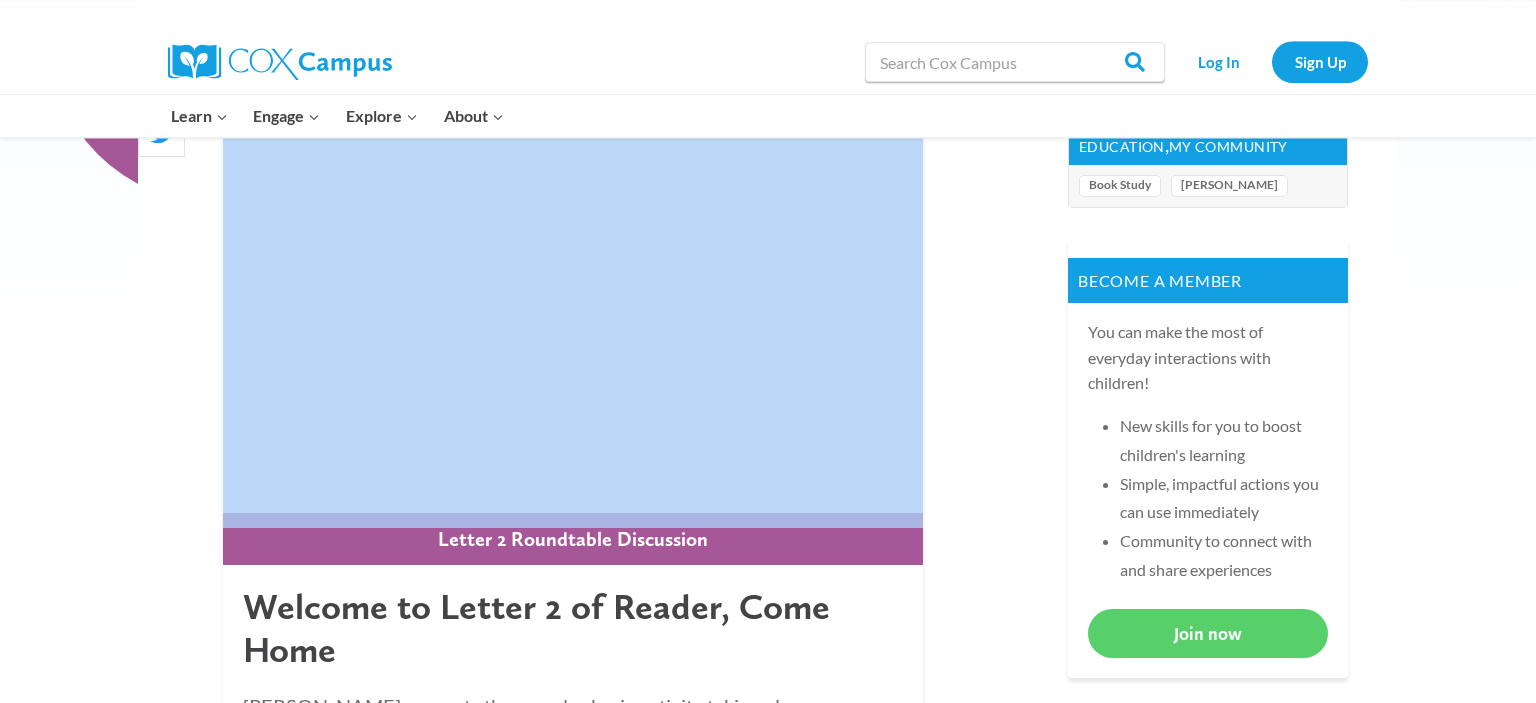 scroll, scrollTop: 844, scrollLeft: 0, axis: vertical 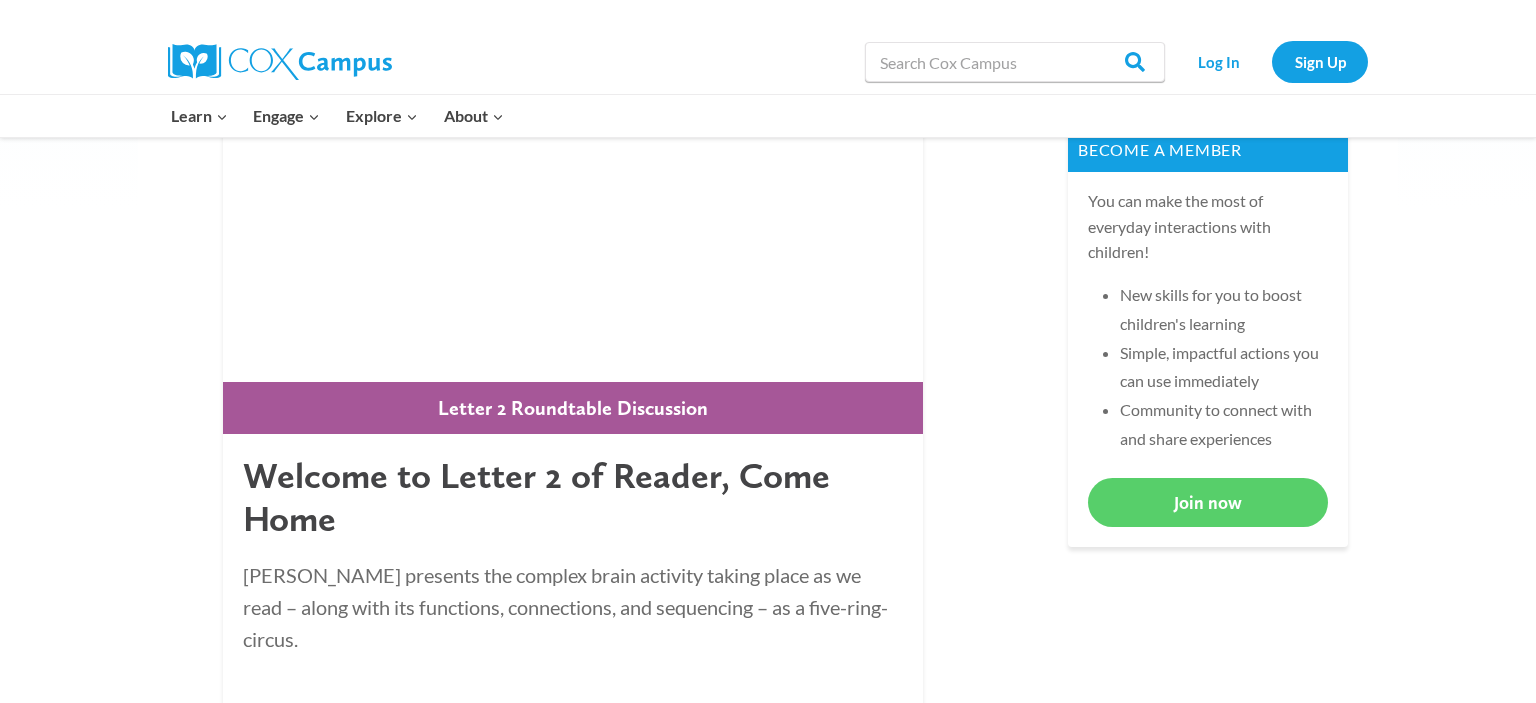 click on "Welcome to Letter 2 of Reader, Come Home" at bounding box center (573, 497) 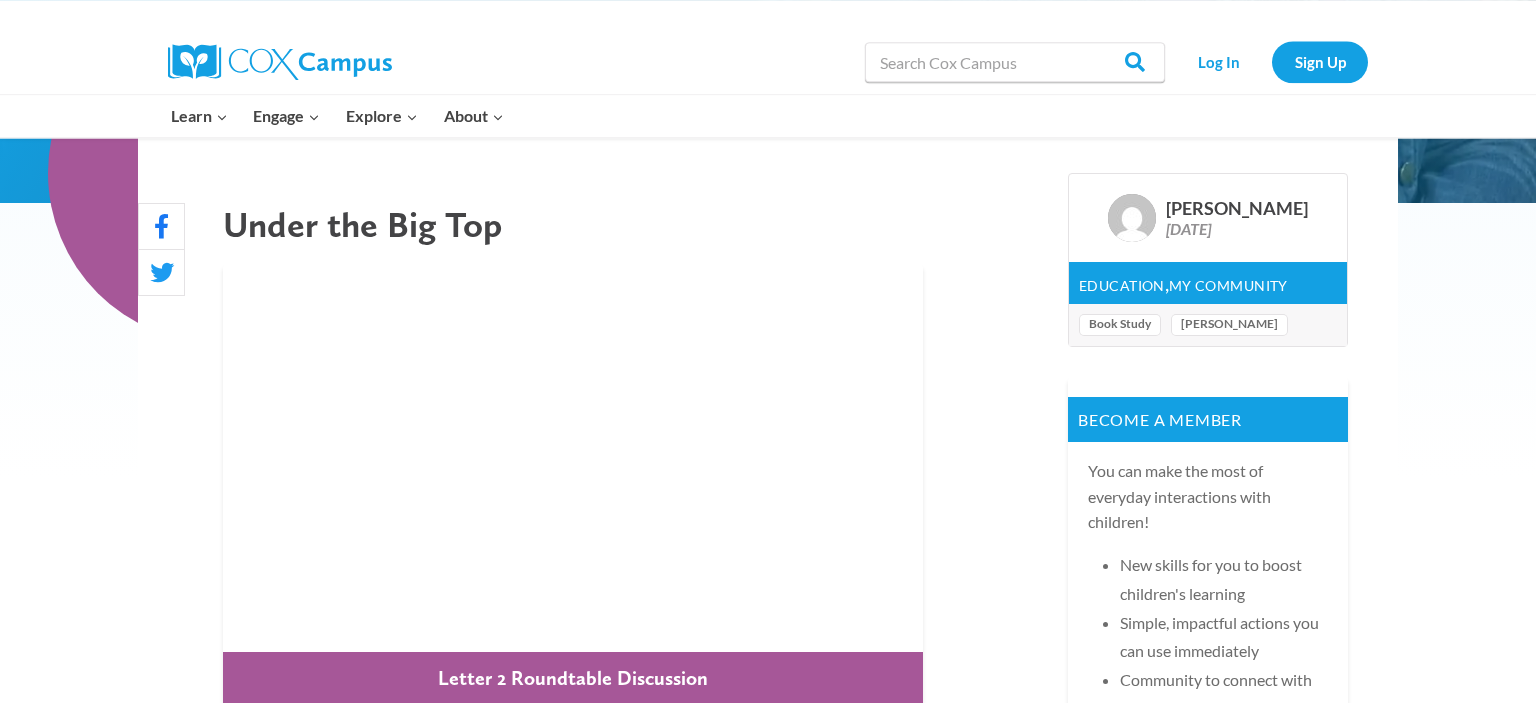 scroll, scrollTop: 563, scrollLeft: 0, axis: vertical 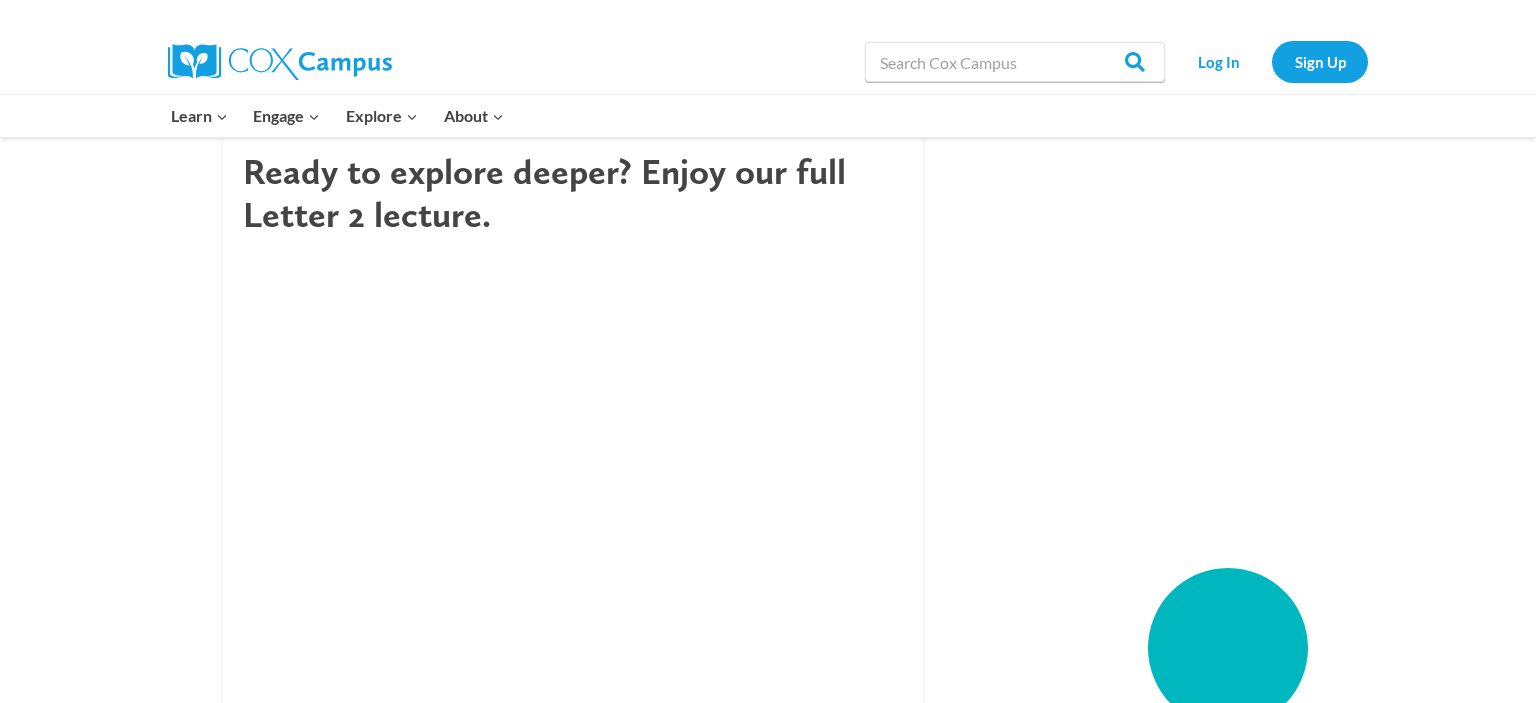 click on "Under the Big Top
Letter 2 Roundtable Discussion
Welcome to Letter 2 of Reader, Come Home
Dr. Wolf presents the complex brain activity taking place as we read – along with its functions, connections, and sequencing – as a five-ring-circus.
For the virtual book study, read Letter 2 of Reader, Come Home, watch the roundtable discussion video, and answer the following discussion questions.
What is meant by “plasticity within limits?” How has that plasticity served us, and what might it mean about the impact
How has that plasticity served us, and what might it mean about the impact of digital devices on our brains?
Ready to explore deeper? Enjoy our full Letter 2 lecture.
Download Letter 2 Lecture Notes
Reader, Come Home Virtual Book Study Letters:
Letter 1: Reading, the Canary in the Mind
Letter 2: Under the Big Top: An Unusual View of the Reading Brain" at bounding box center [768, 128] 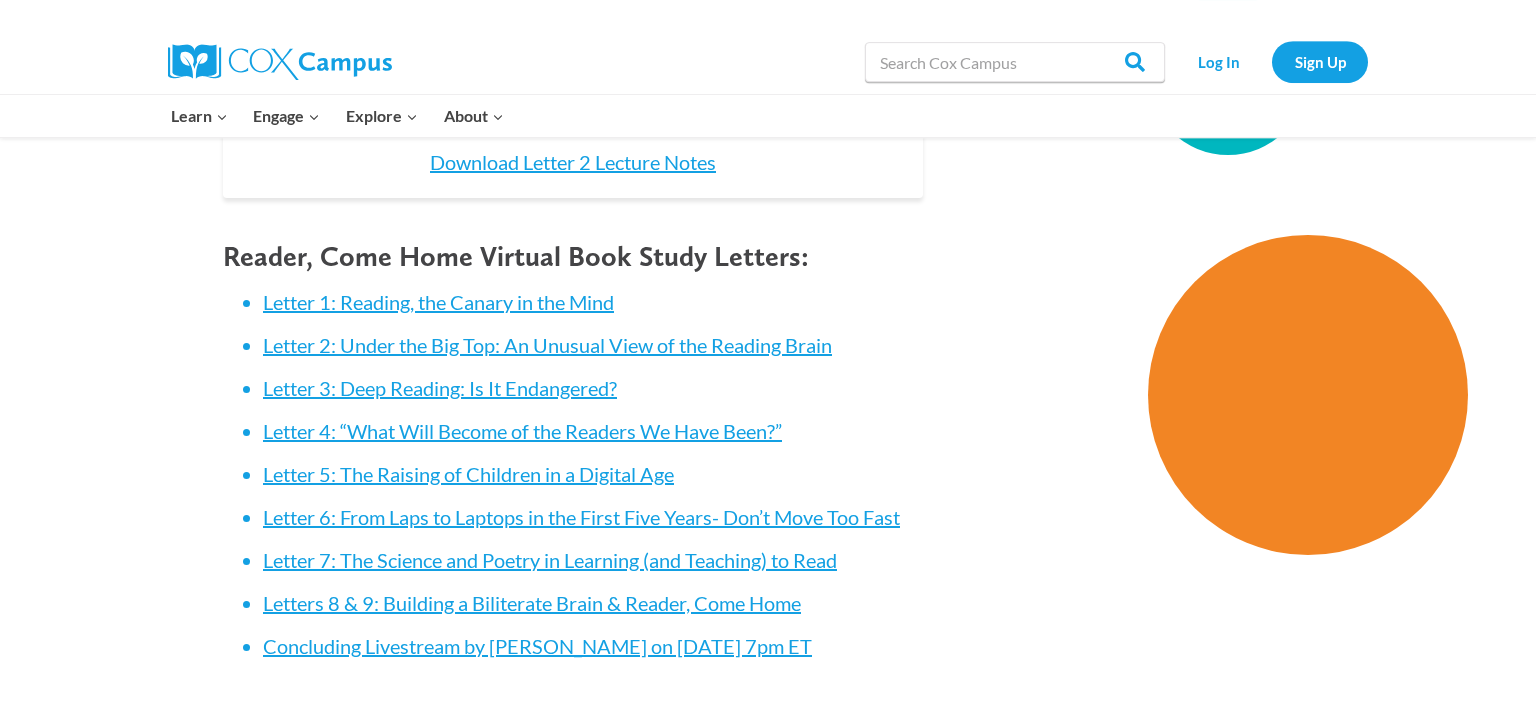 scroll, scrollTop: 1689, scrollLeft: 0, axis: vertical 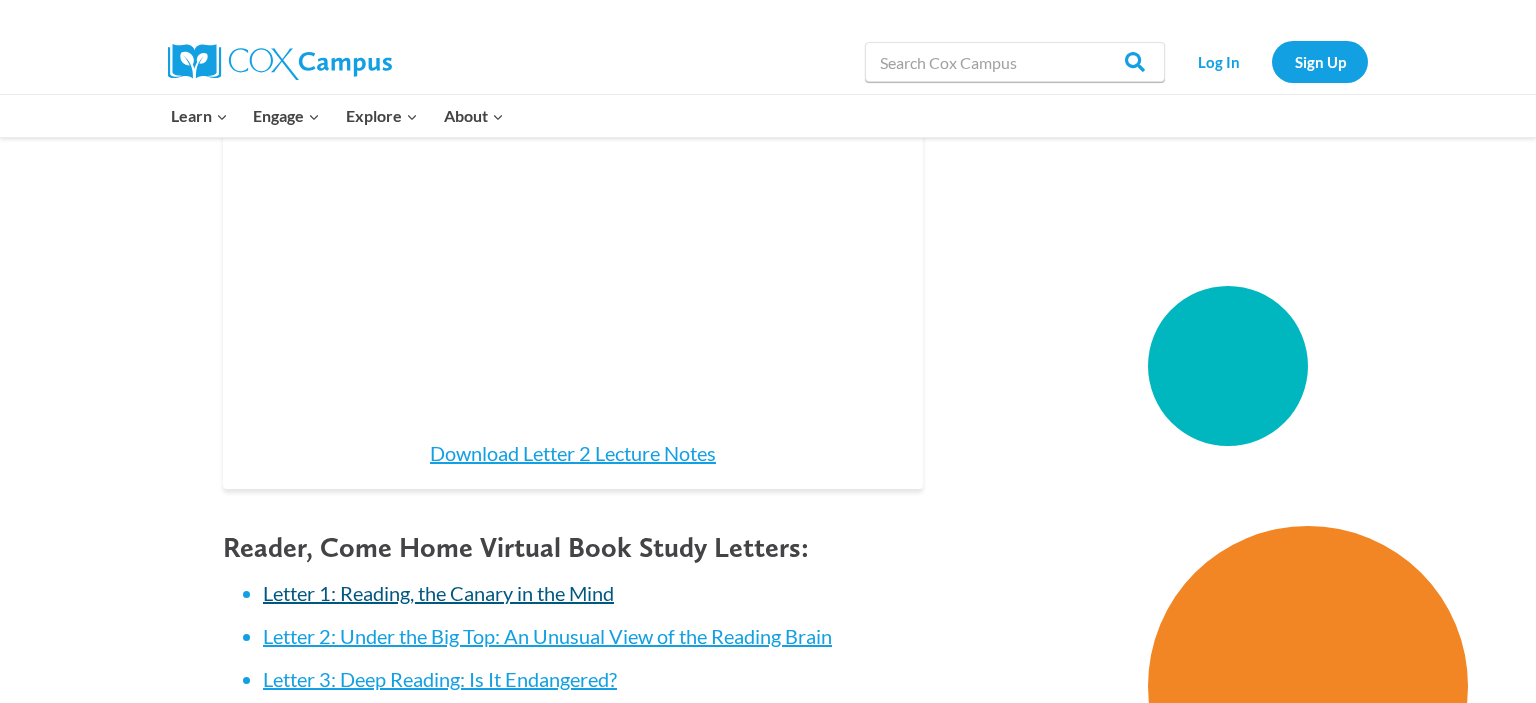 click on "Letter 1: Reading, the Canary in the Mind" at bounding box center [438, 593] 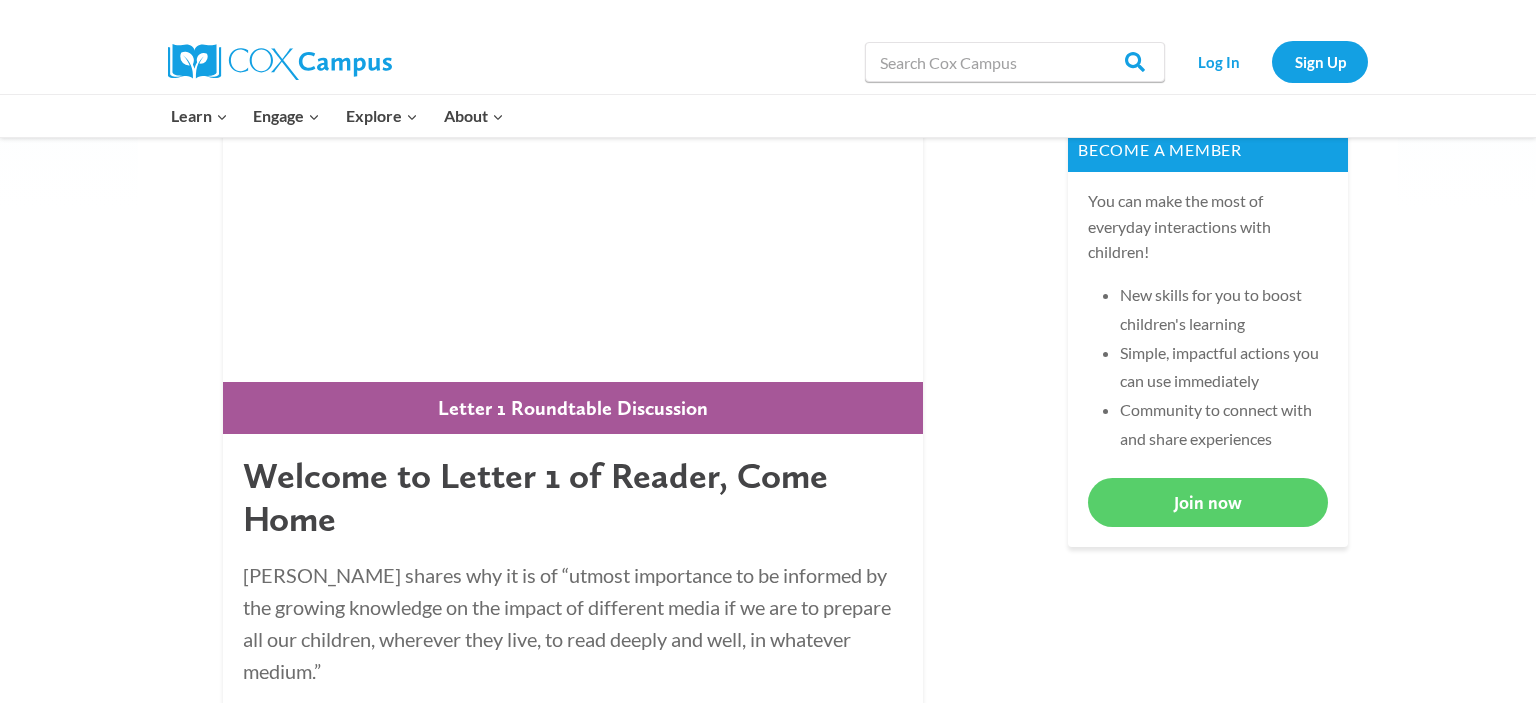scroll, scrollTop: 563, scrollLeft: 0, axis: vertical 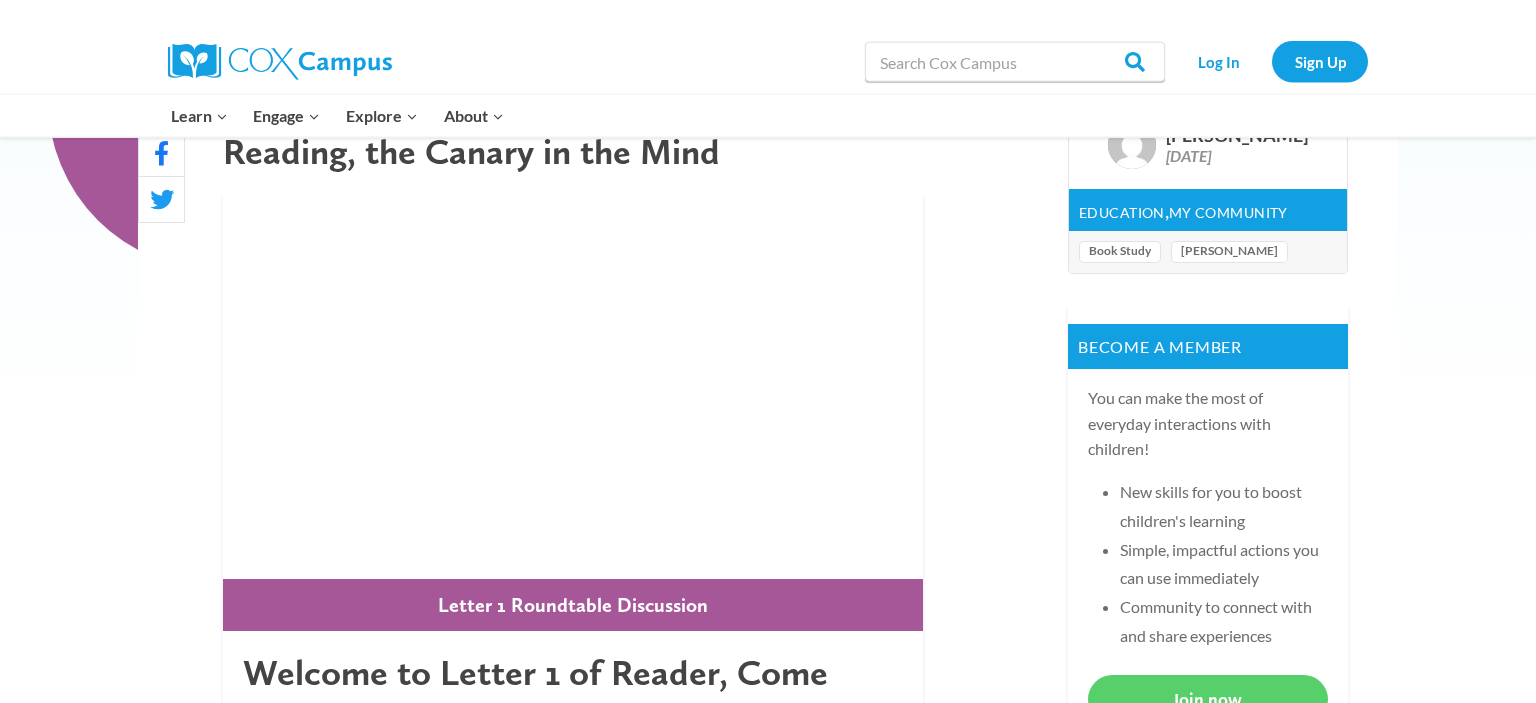 click on "Reading, the Canary in the Mind
Letter 1 Roundtable Discussion
Welcome to Letter 1 of Reader, Come Home
Dr. Wolf shares why it is of “utmost importance to be informed by the growing knowledge on the impact of different media if we are to prepare all our children, wherever they live, to read deeply and well, in whatever medium.”
For the virtual book study, read Letter 1 of Reader, Come Home, watch the roundtable discussion video, and answer the following discussion questions.
What changes have you noticed in yourself and your own reading over recent years?
In anticipation of the Letters to come, what will your focus be as you read?
Ready to explore deeper? Enjoy our full Letter 1 lecture.
Download Letter 1 Lecture Notes
Reader, Come Home Virtual Book Study Letters:
Letter 1: Reading, the Canary in the Mind
Letter 2: Under the Big Top: An Unusual View of the Reading Brain" at bounding box center [768, 1173] 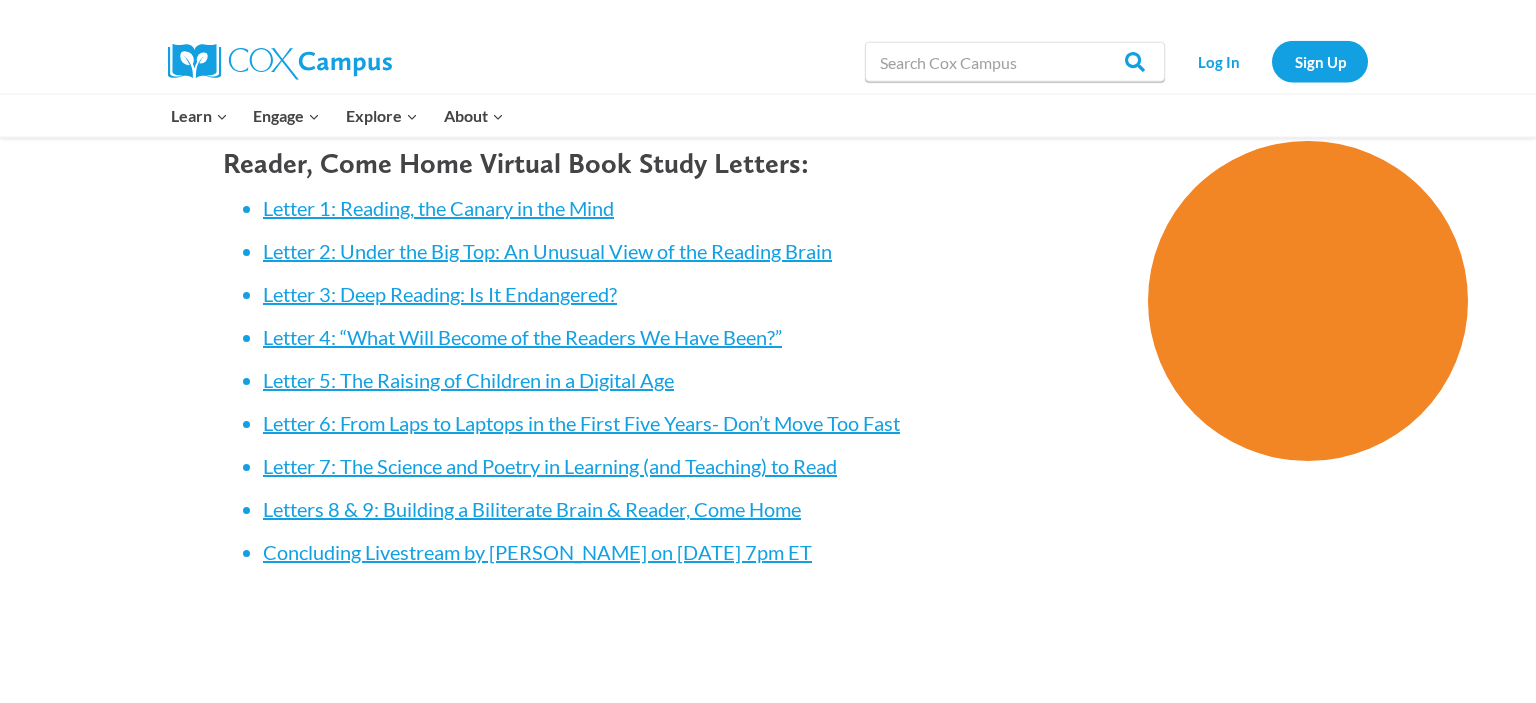 scroll, scrollTop: 2055, scrollLeft: 0, axis: vertical 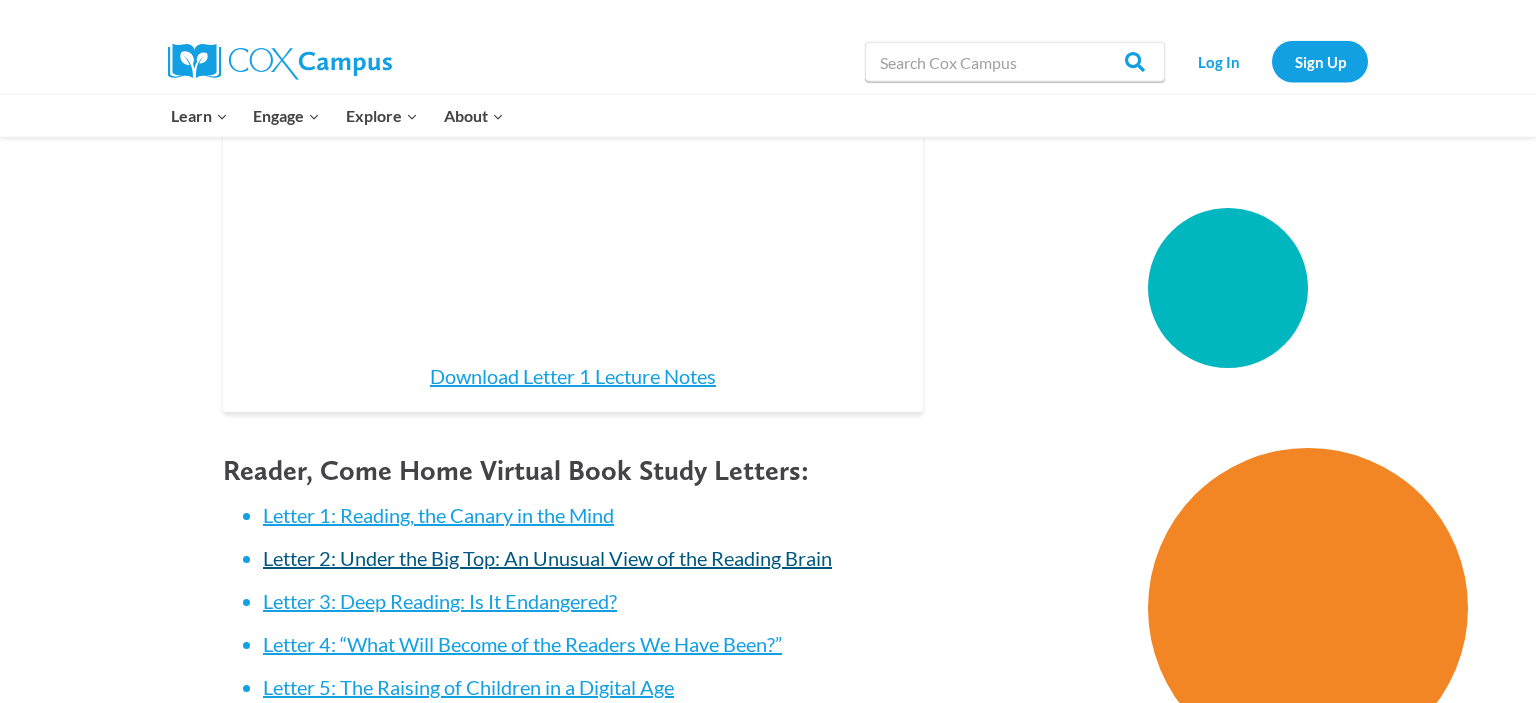 click on "Letter 2: Under the Big Top: An Unusual View of the Reading Brain" at bounding box center (547, 558) 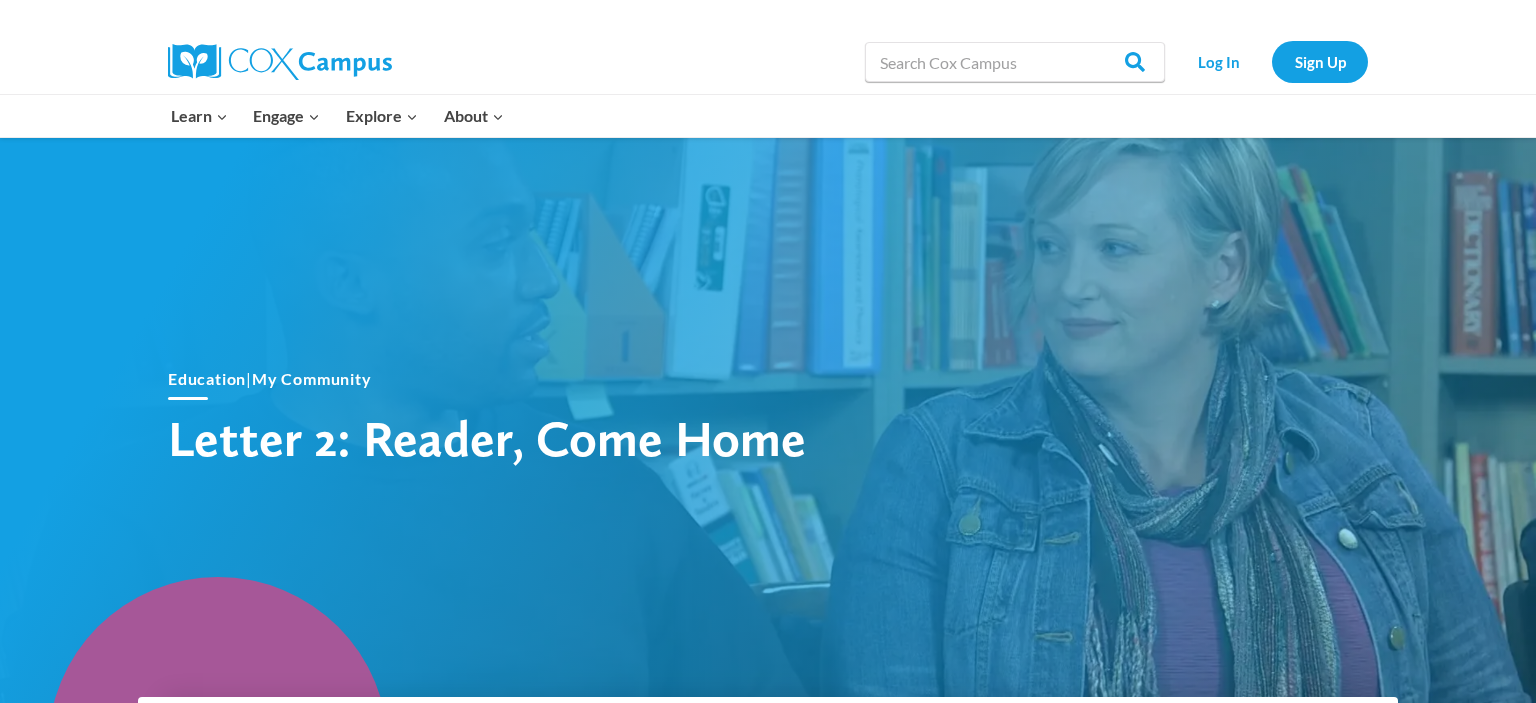 scroll, scrollTop: 1971, scrollLeft: 0, axis: vertical 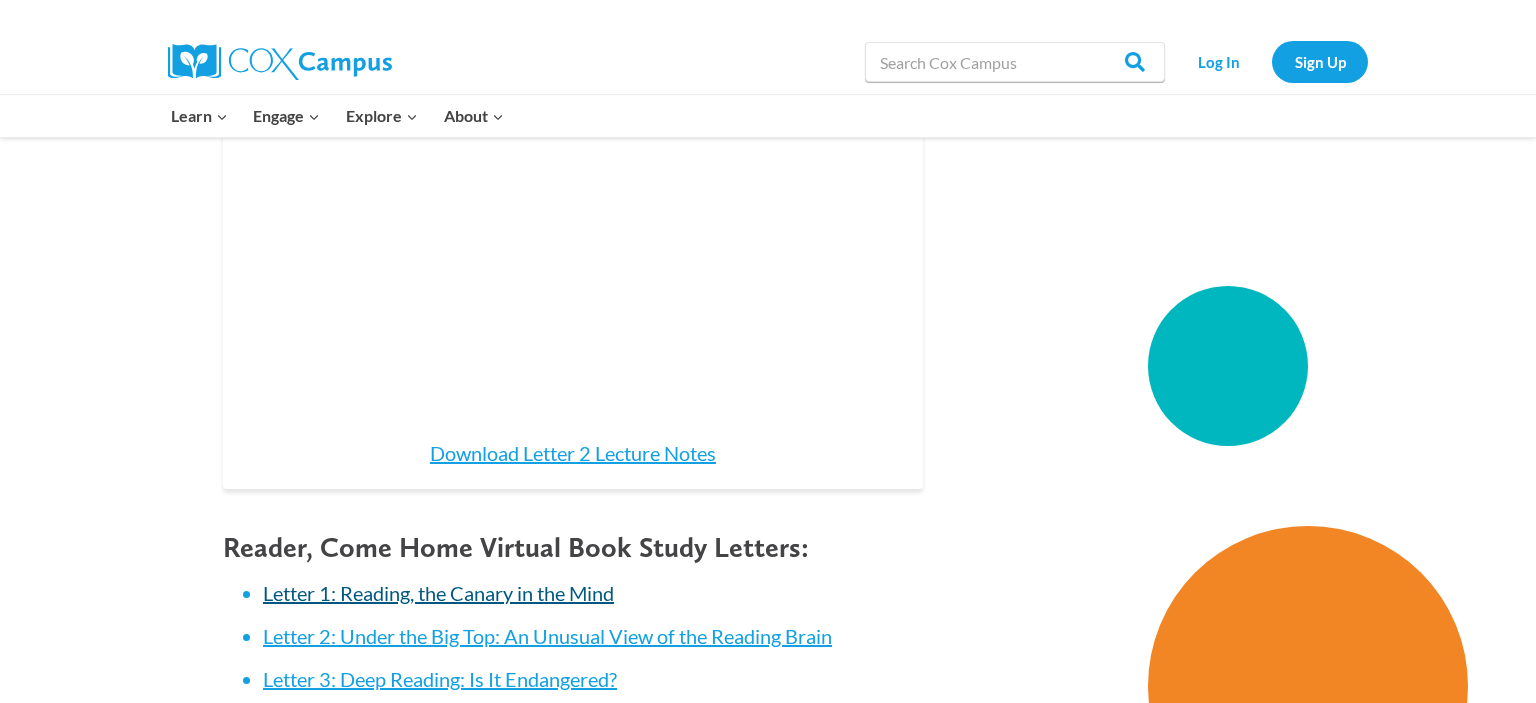 click on "Letter 1: Reading, the Canary in the Mind" at bounding box center [438, 593] 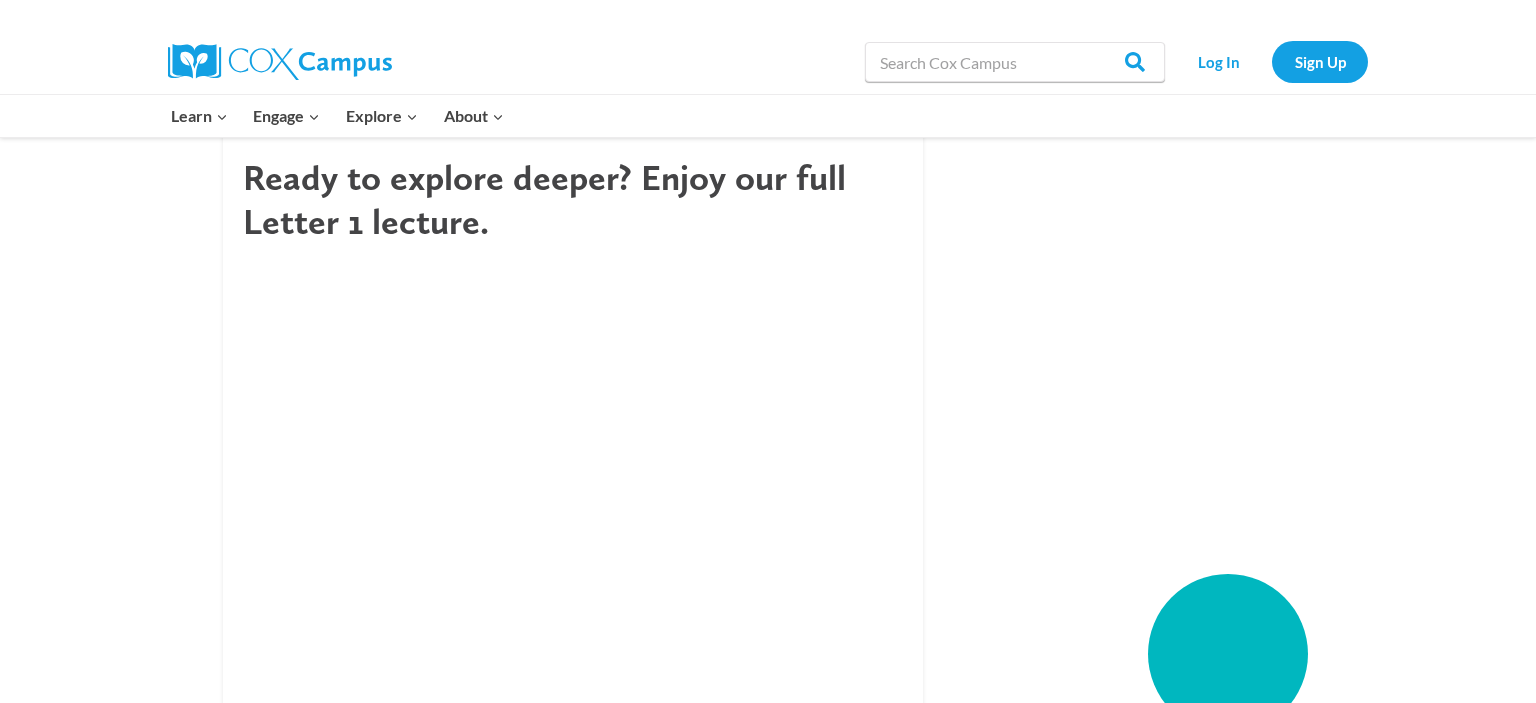 scroll, scrollTop: 1971, scrollLeft: 0, axis: vertical 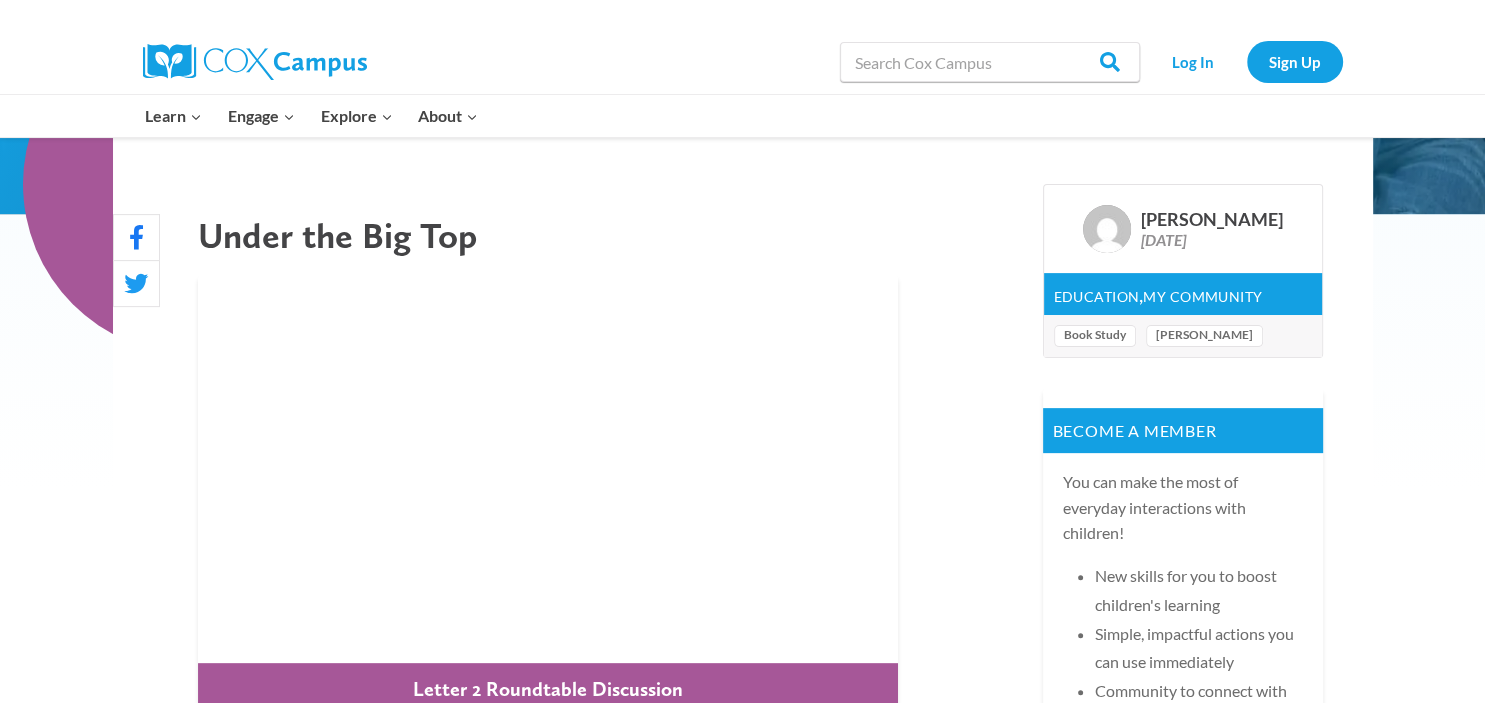 click on "Under the Big Top
Letter 2 Roundtable Discussion
Welcome to Letter 2 of Reader, Come Home
Dr. Wolf presents the complex brain activity taking place as we read – along with its functions, connections, and sequencing – as a five-ring-circus.
For the virtual book study, read Letter 2 of Reader, Come Home, watch the roundtable discussion video, and answer the following discussion questions.
What is meant by “plasticity within limits?” How has that plasticity served us, and what might it mean about the impact
How has that plasticity served us, and what might it mean about the impact of digital devices on our brains?
Ready to explore deeper? Enjoy our full Letter 2 lecture.
Download Letter 2 Lecture Notes
Reader, Come Home Virtual Book Study Letters:
Letter 1: Reading, the Canary in the Mind
Letter 2: Under the Big Top: An Unusual View of the Reading Brain" at bounding box center [743, 1254] 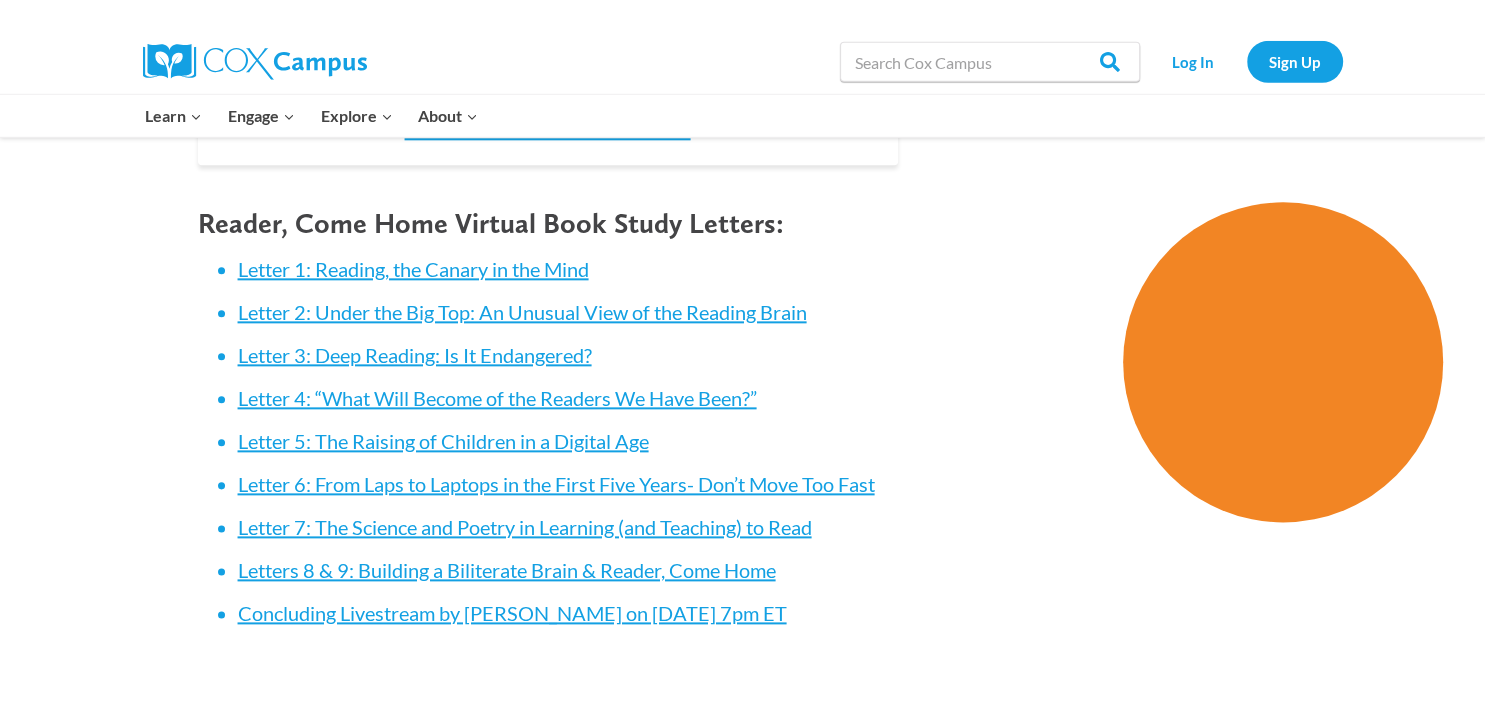 scroll, scrollTop: 2293, scrollLeft: 0, axis: vertical 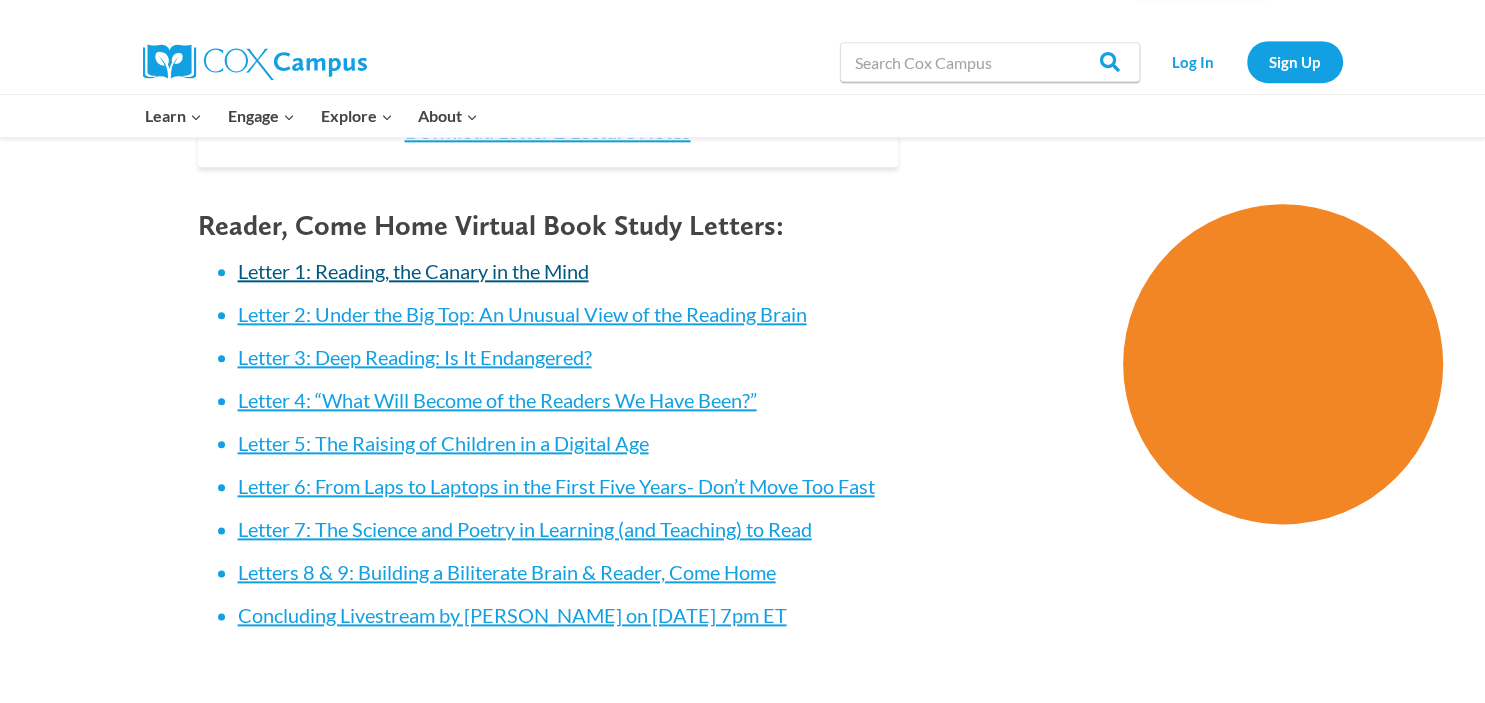 click on "Letter 1: Reading, the Canary in the Mind" at bounding box center (413, 271) 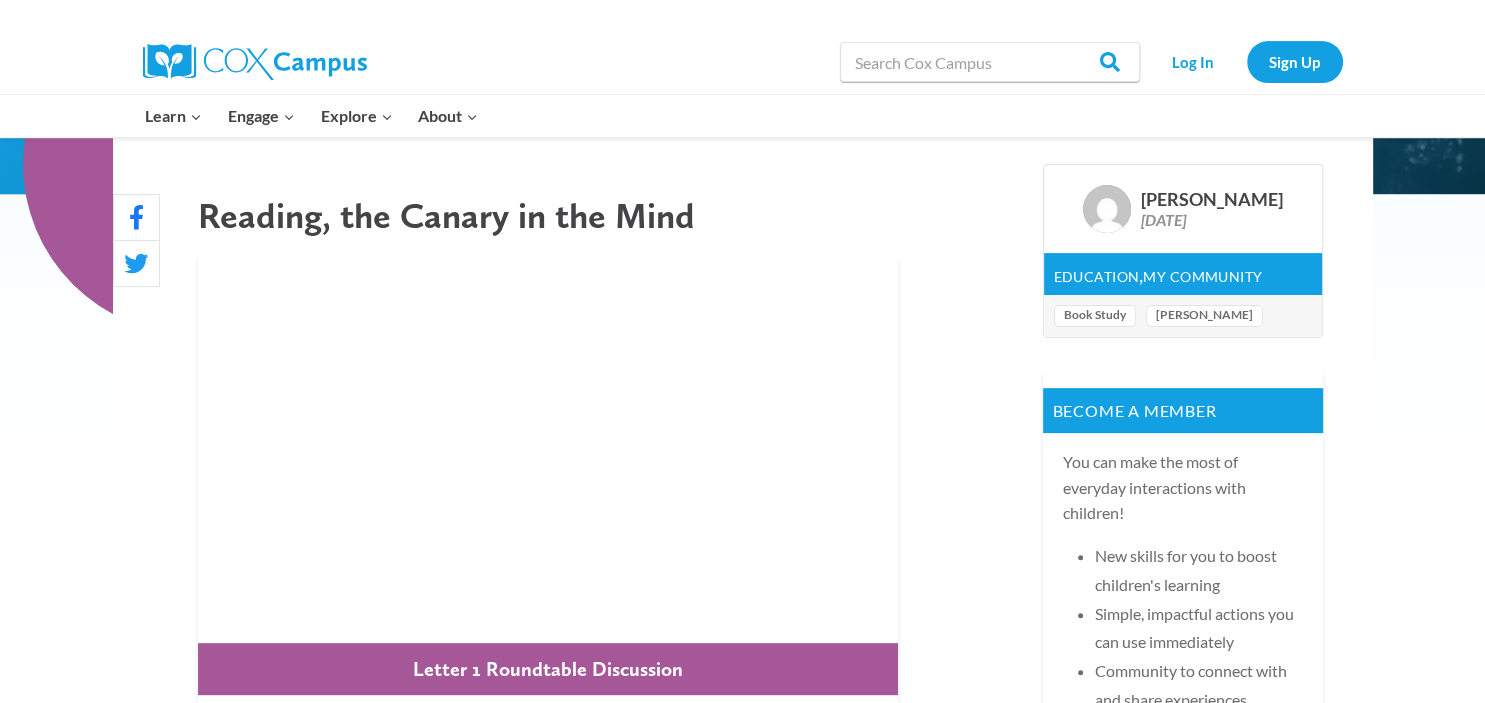scroll, scrollTop: 584, scrollLeft: 0, axis: vertical 